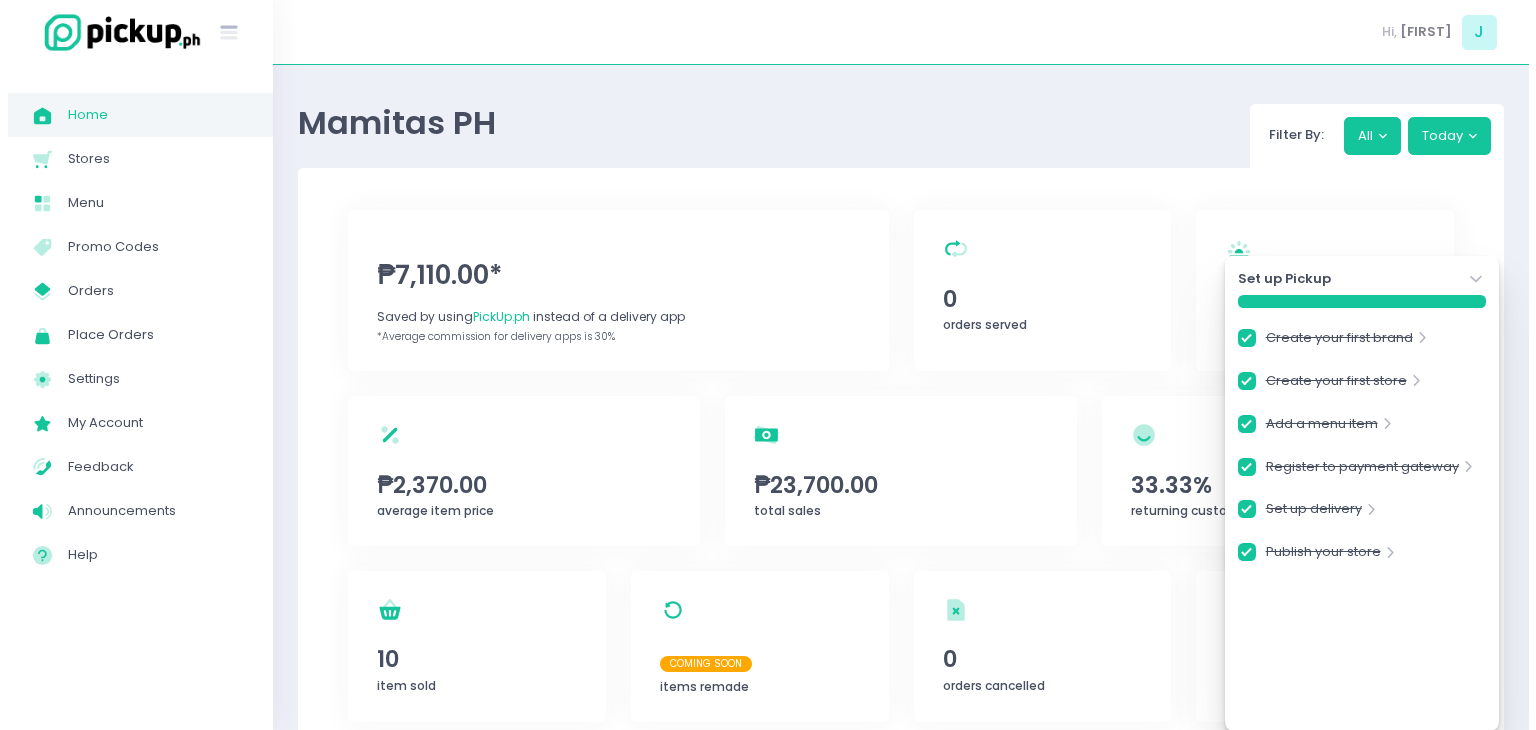 scroll, scrollTop: 0, scrollLeft: 0, axis: both 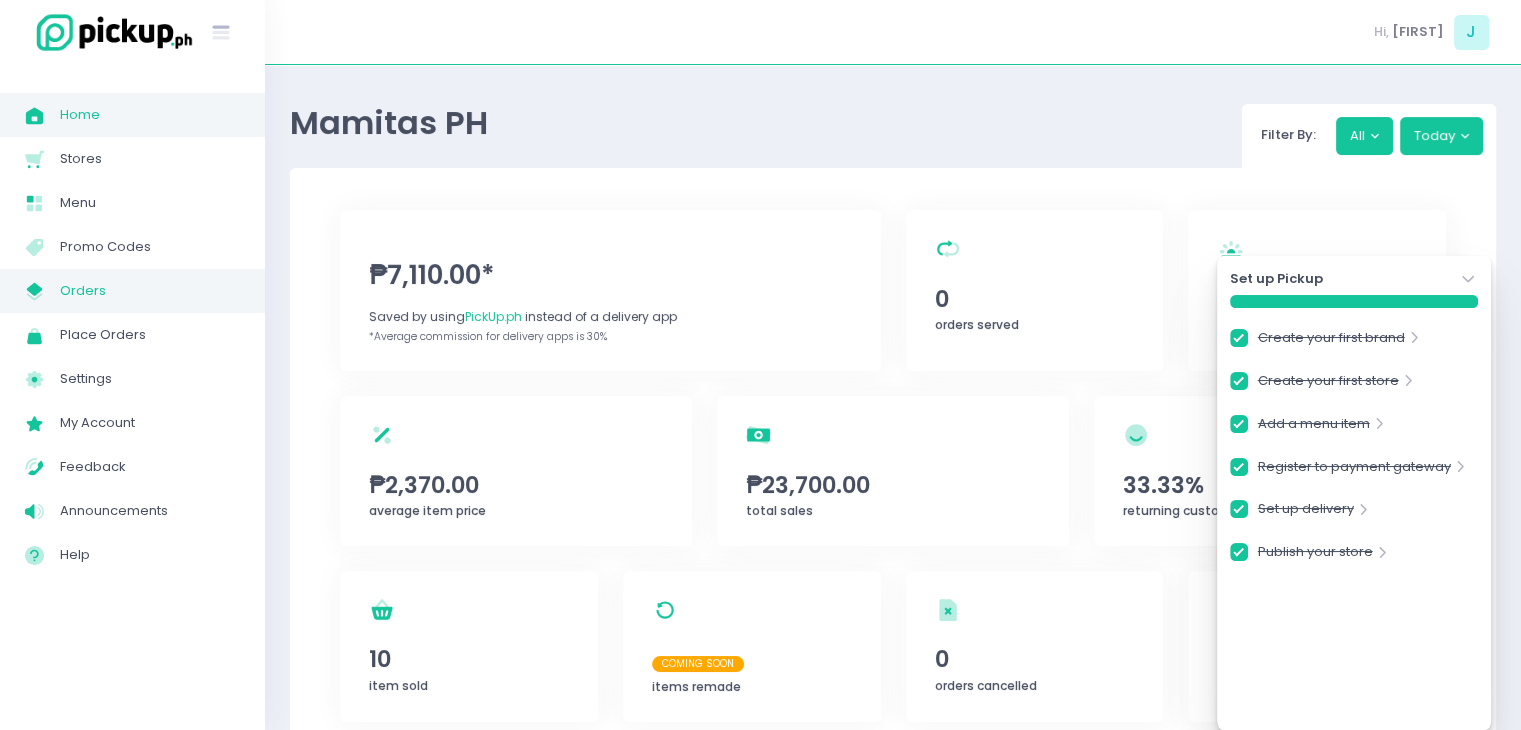 click on "Orders" at bounding box center [150, 291] 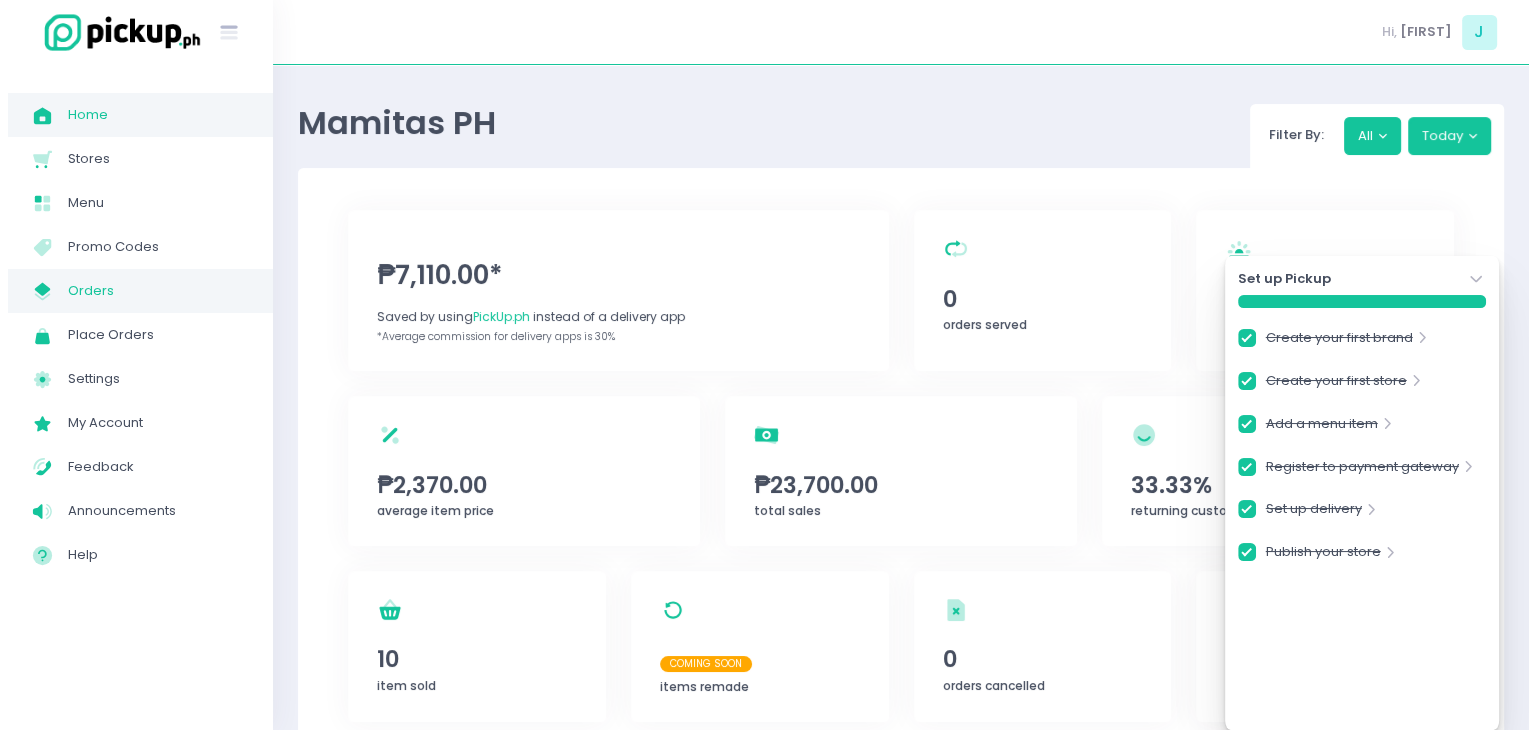 checkbox on "true" 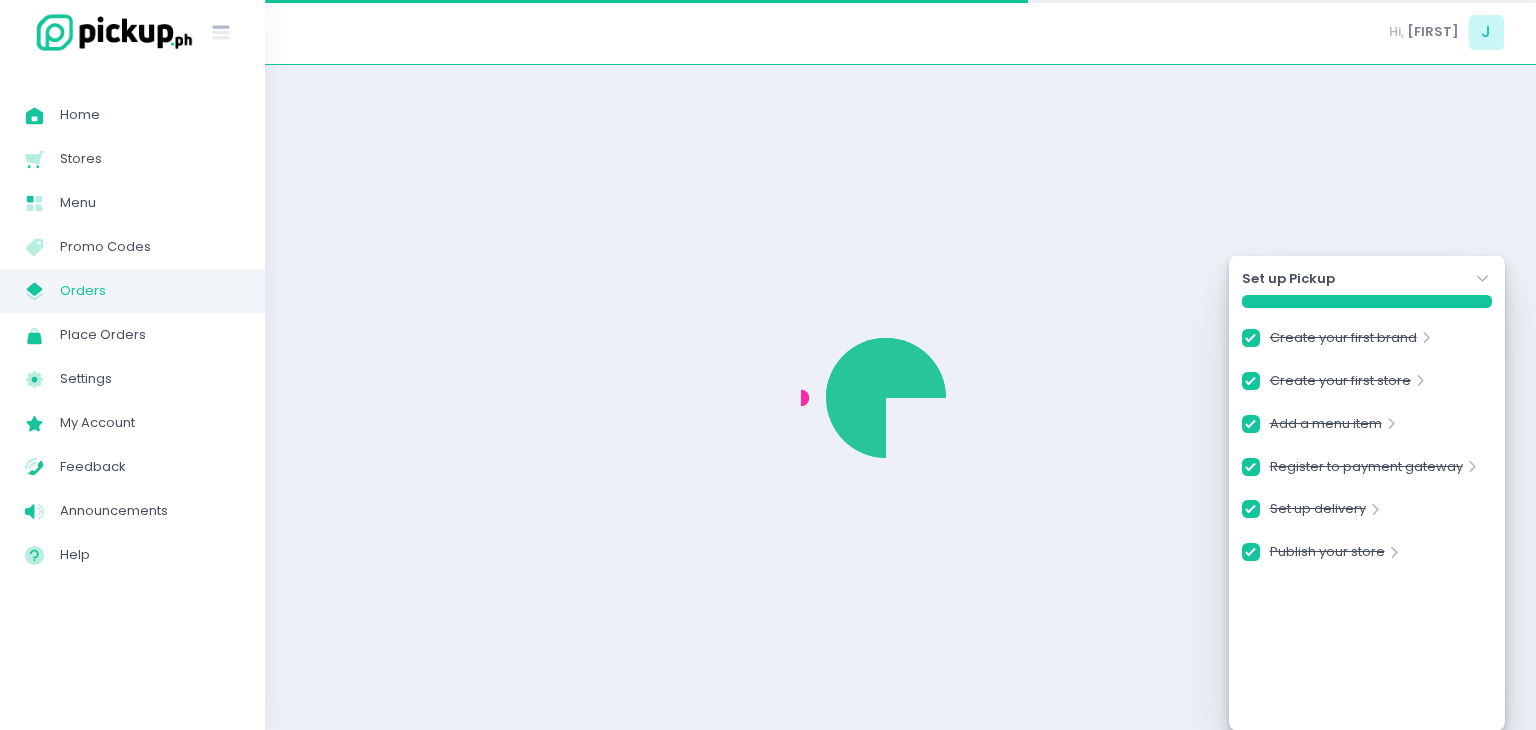 checkbox on "true" 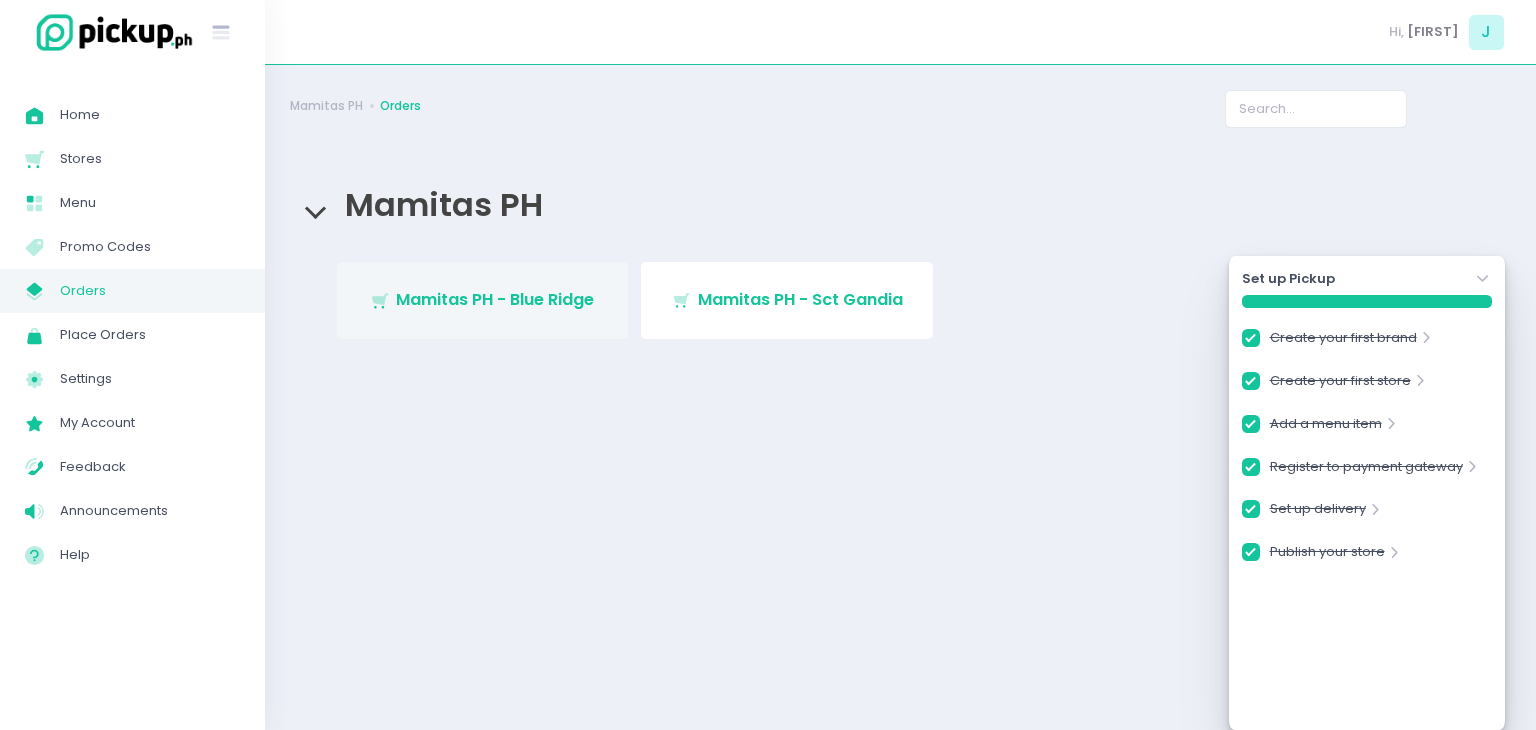 click on "Stockholm-icons / Shopping / Cart1 Created with Sketch. Mamitas PH - Blue Ridge" at bounding box center (483, 300) 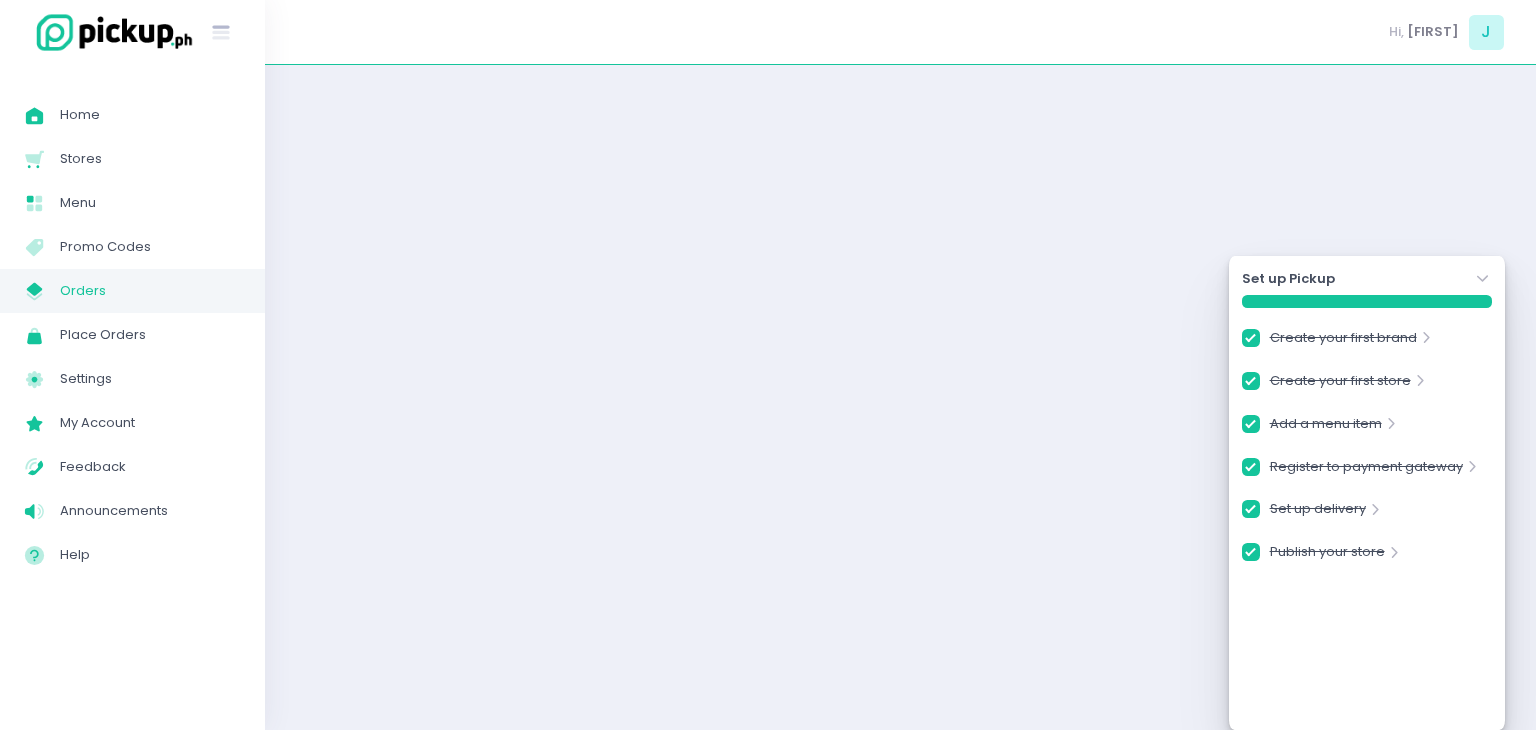 checkbox on "true" 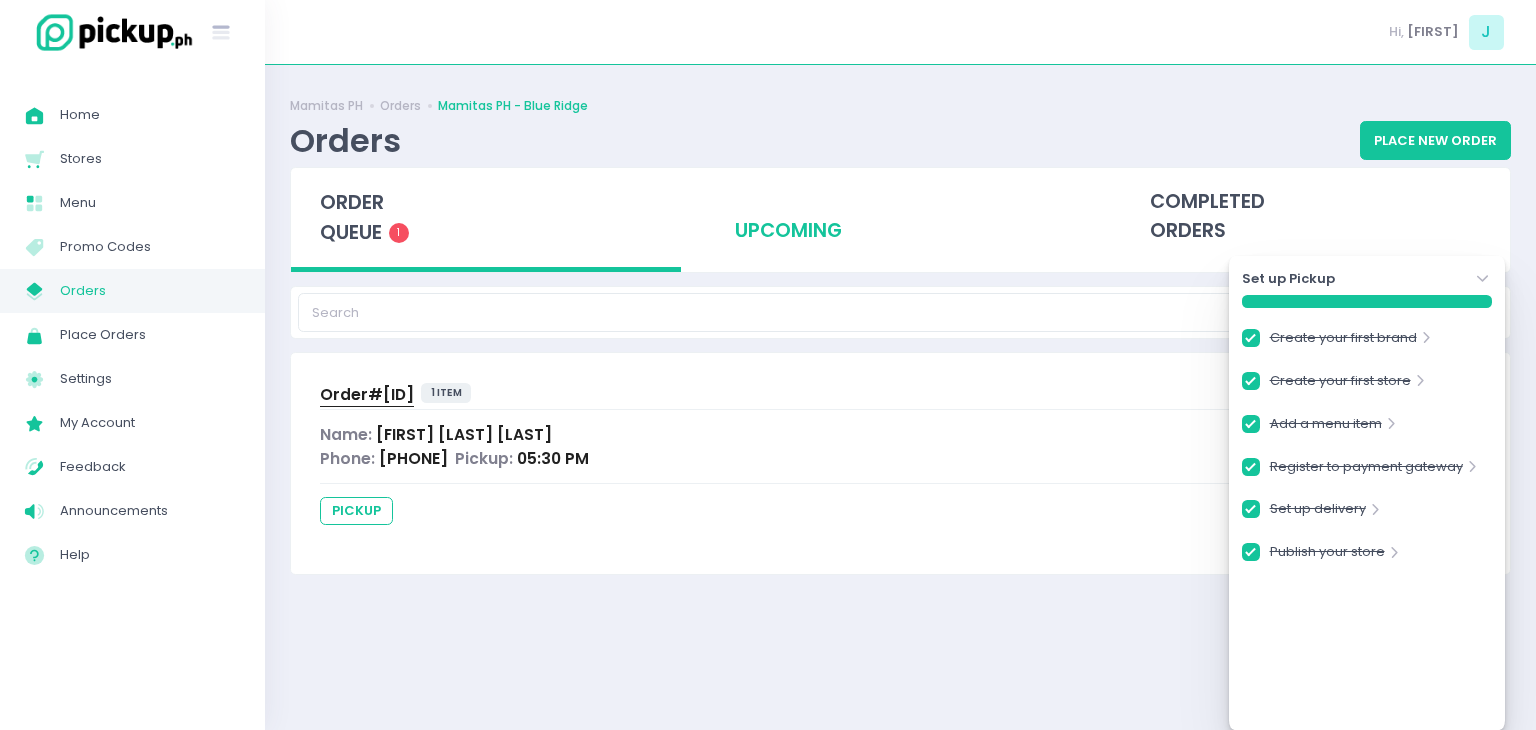 click on "upcoming" at bounding box center [901, 217] 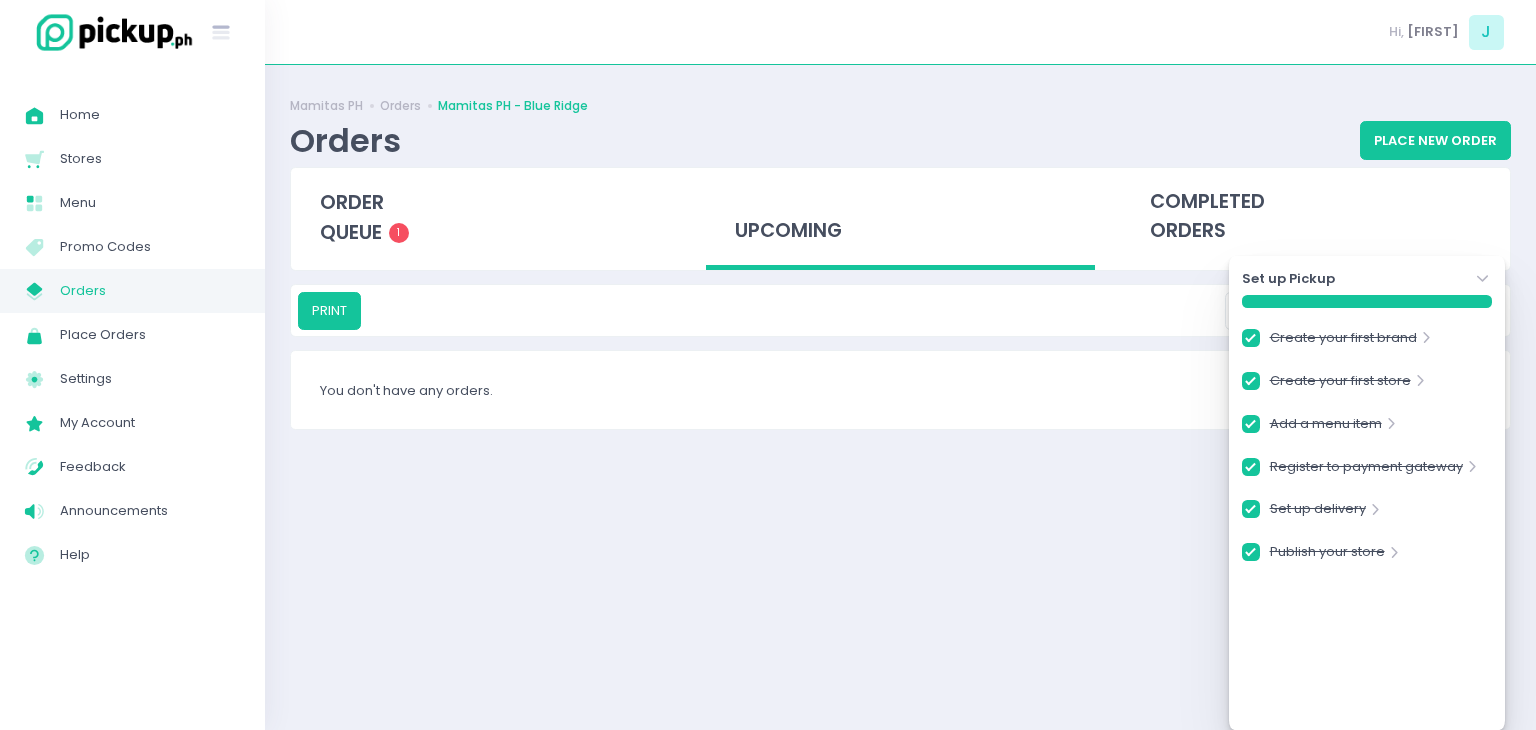click on "Stockholm-icons / Navigation / Angle-down Created with Sketch." 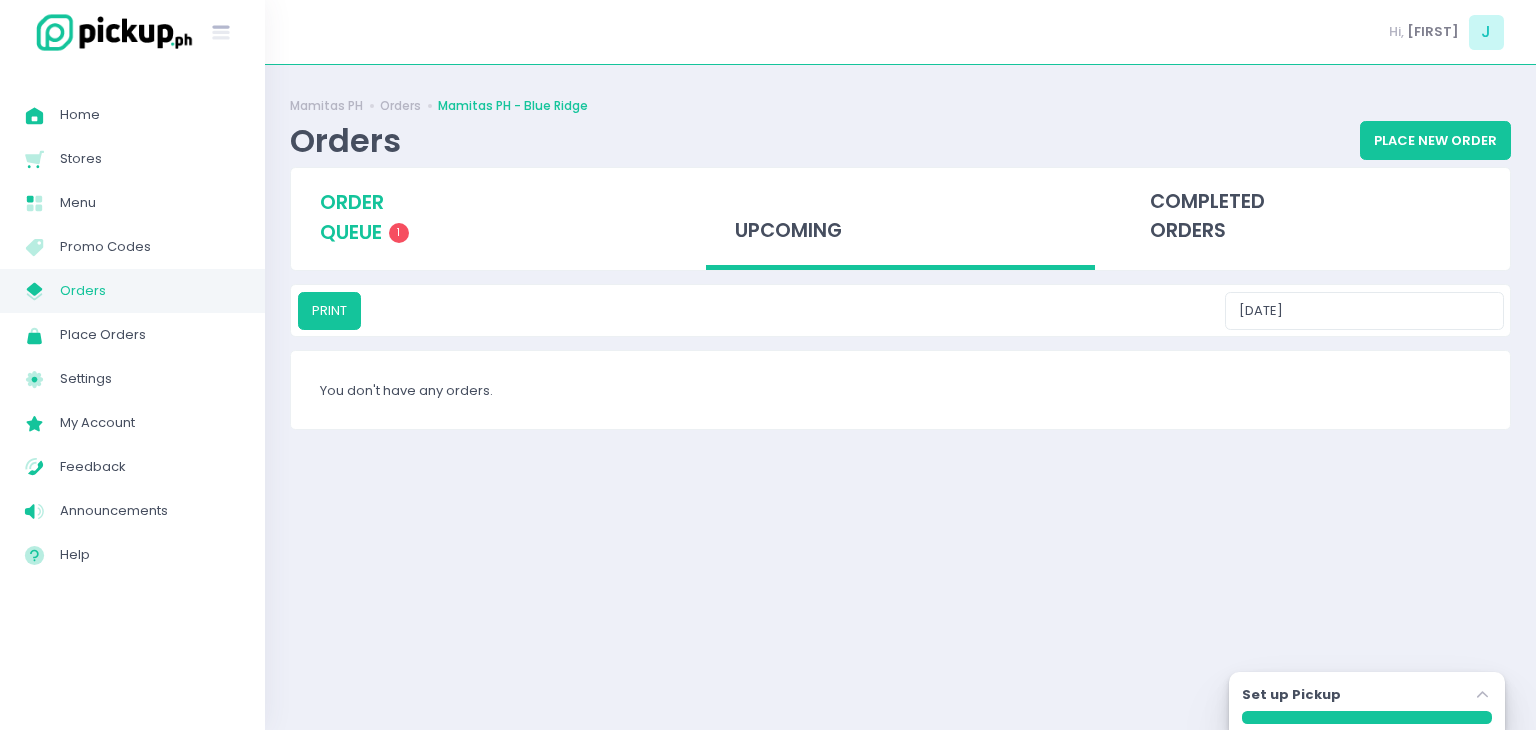 click on "order   queue" at bounding box center (352, 217) 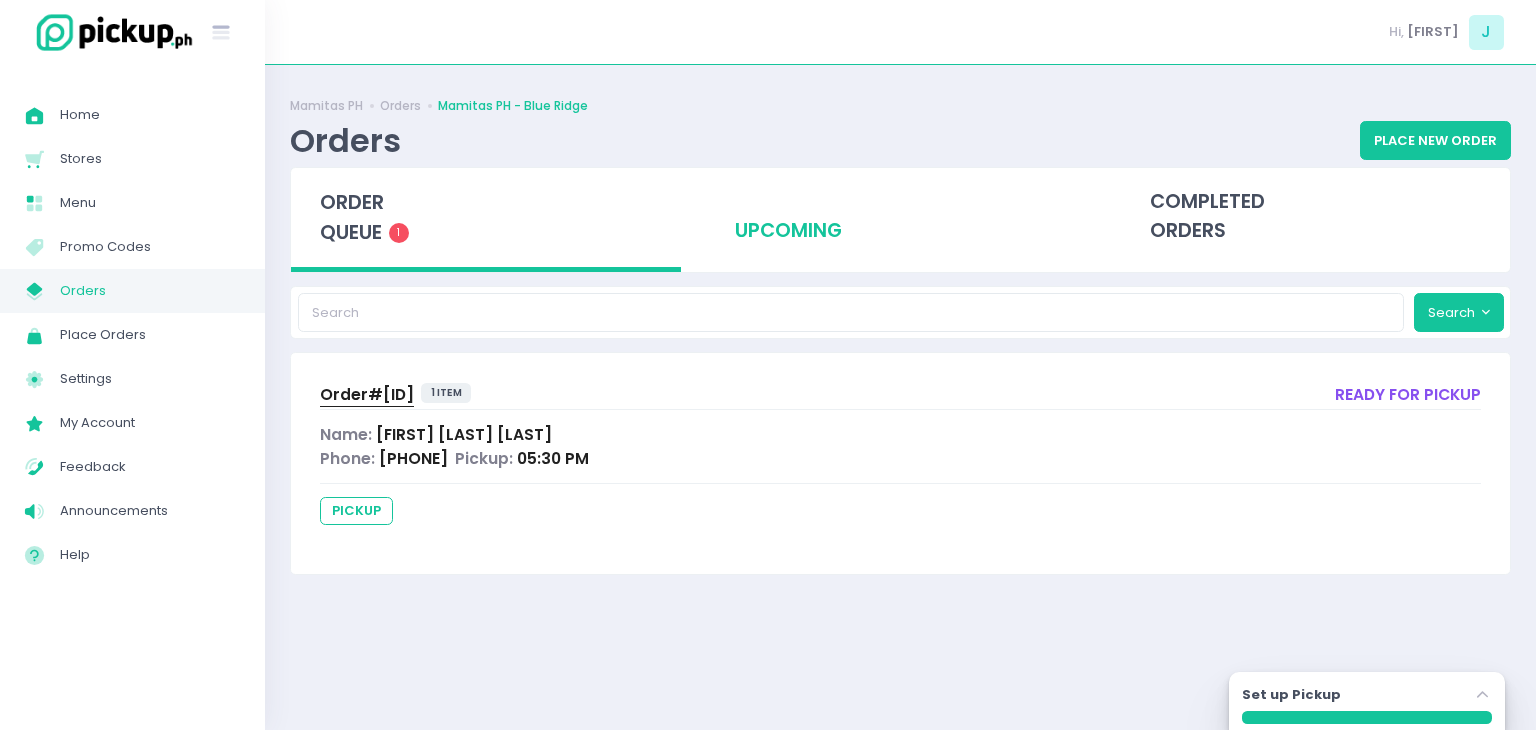 click on "upcoming" at bounding box center [901, 217] 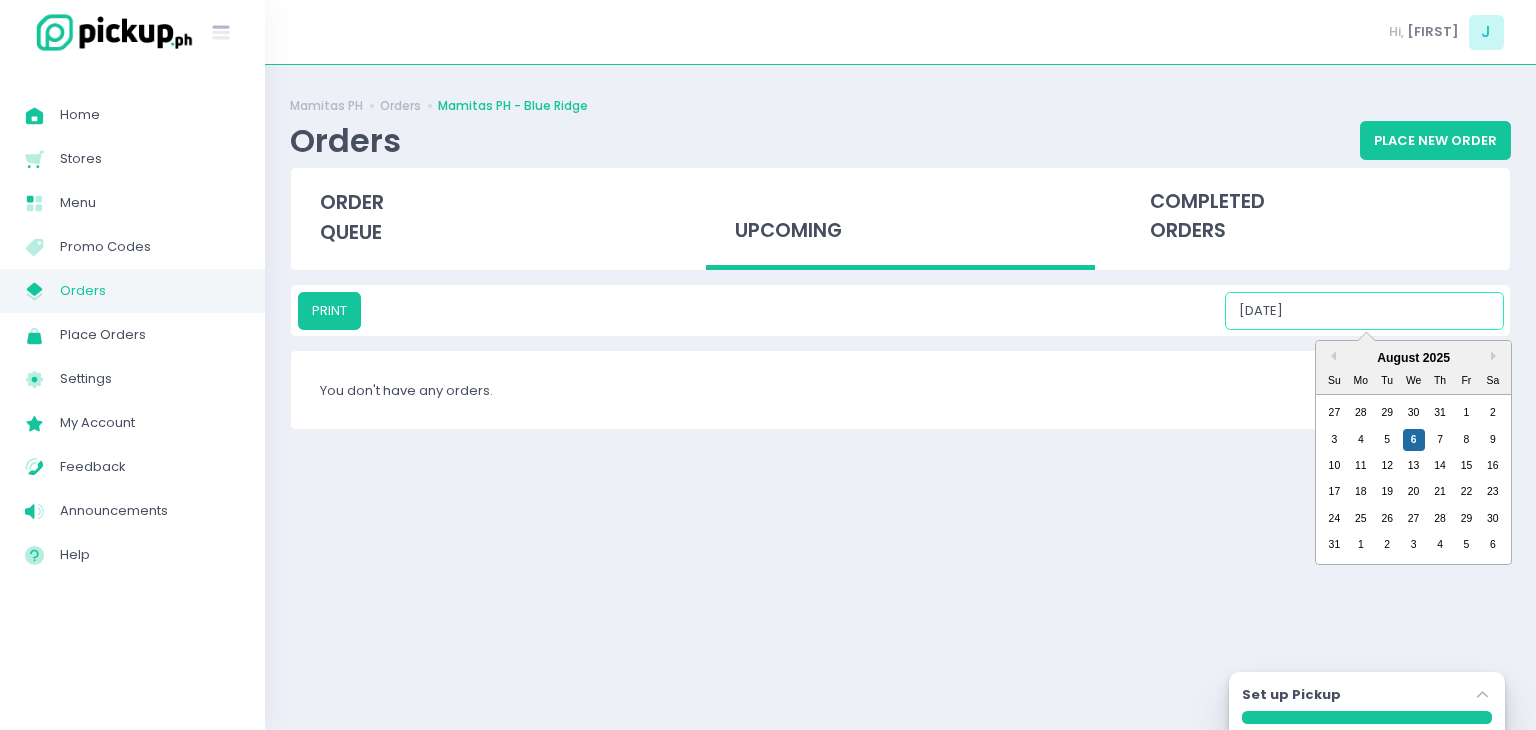 click on "[DATE]" at bounding box center [1364, 311] 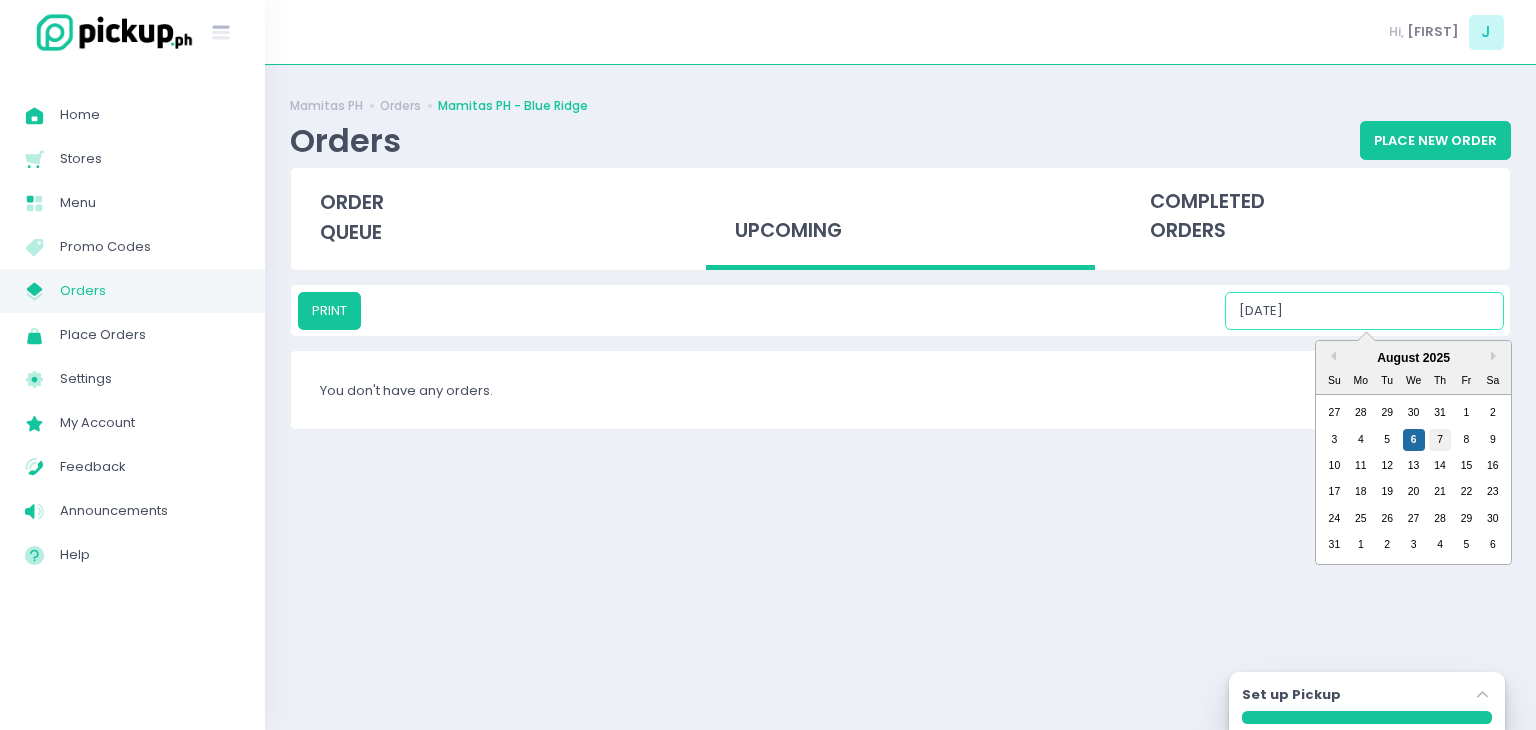 click on "7" at bounding box center (1440, 440) 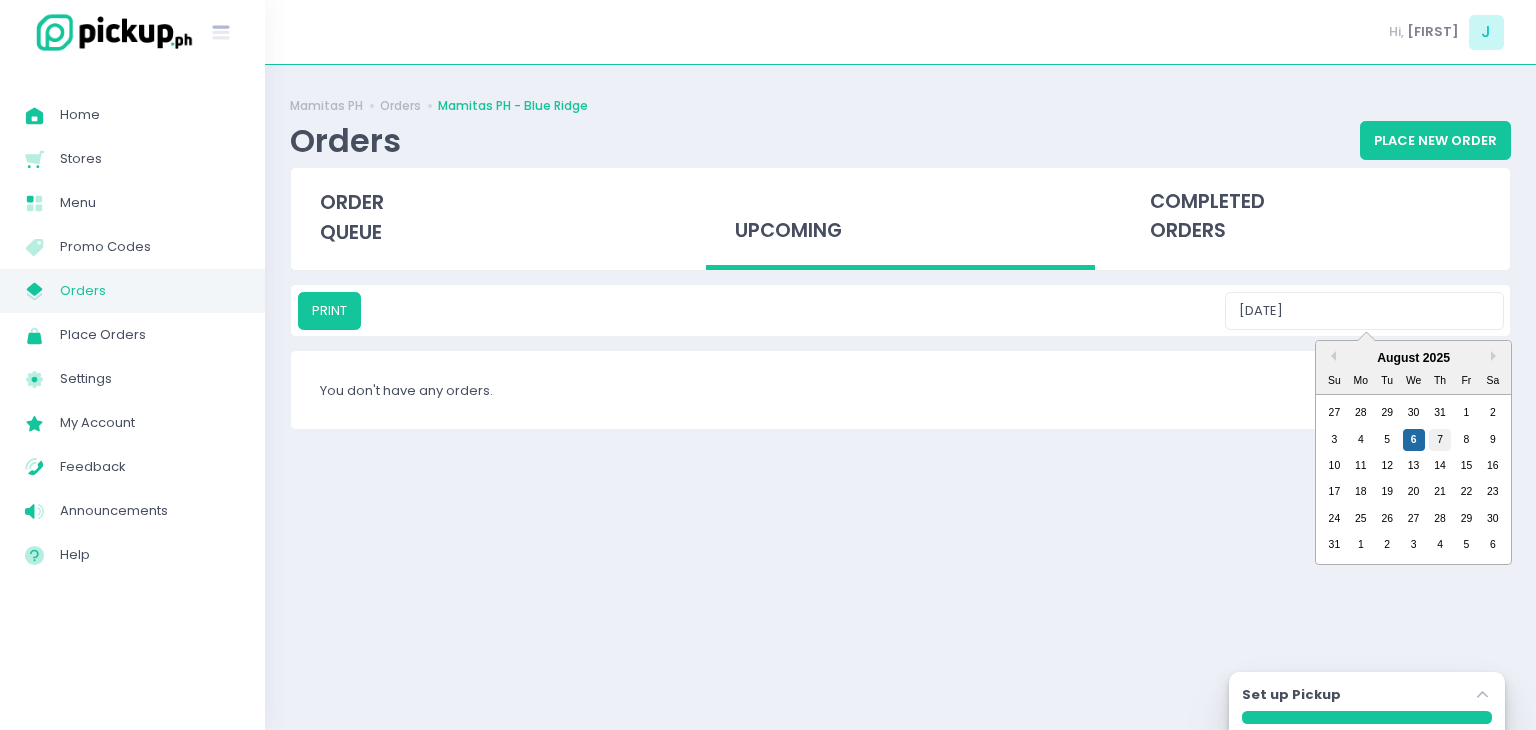 type on "[DATE]" 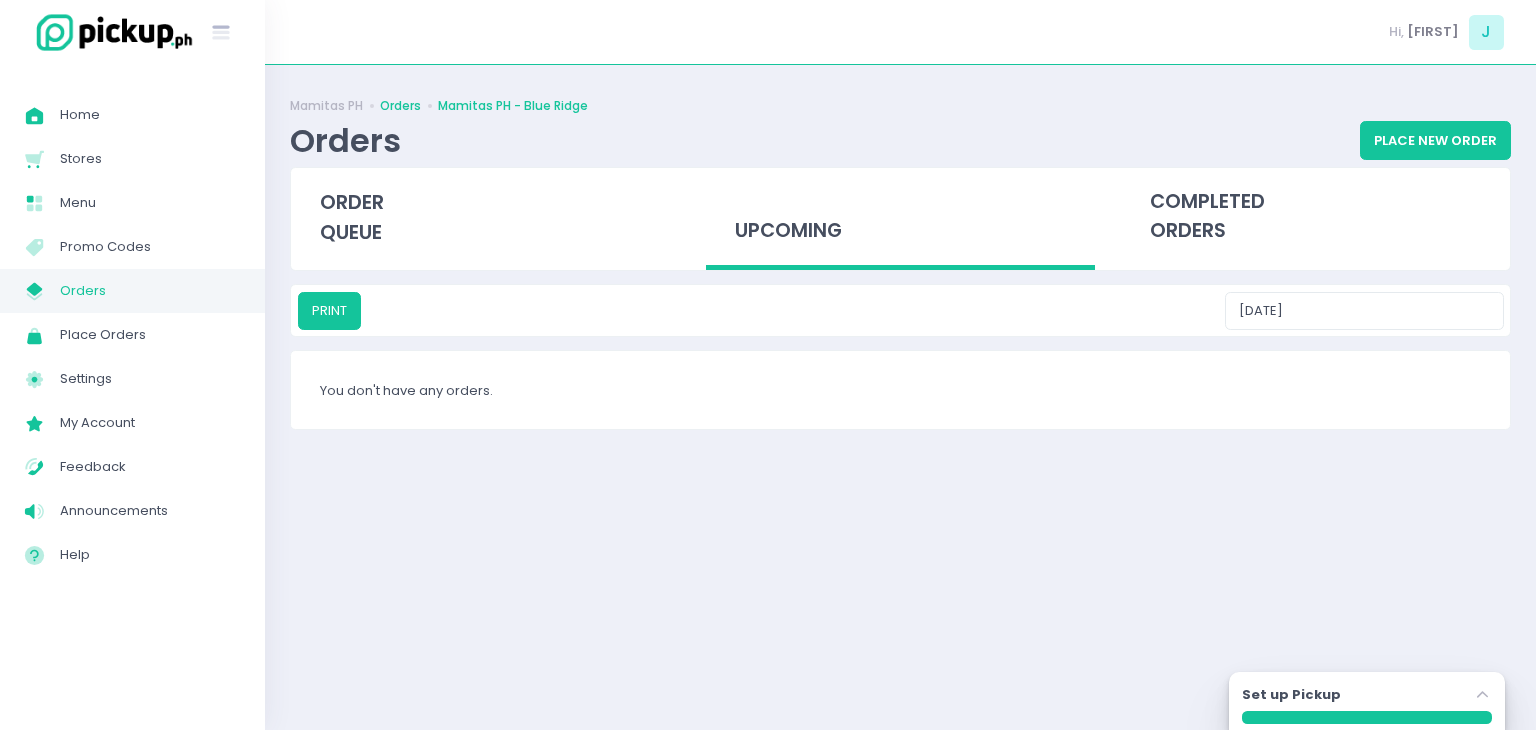 click on "Orders" at bounding box center [400, 106] 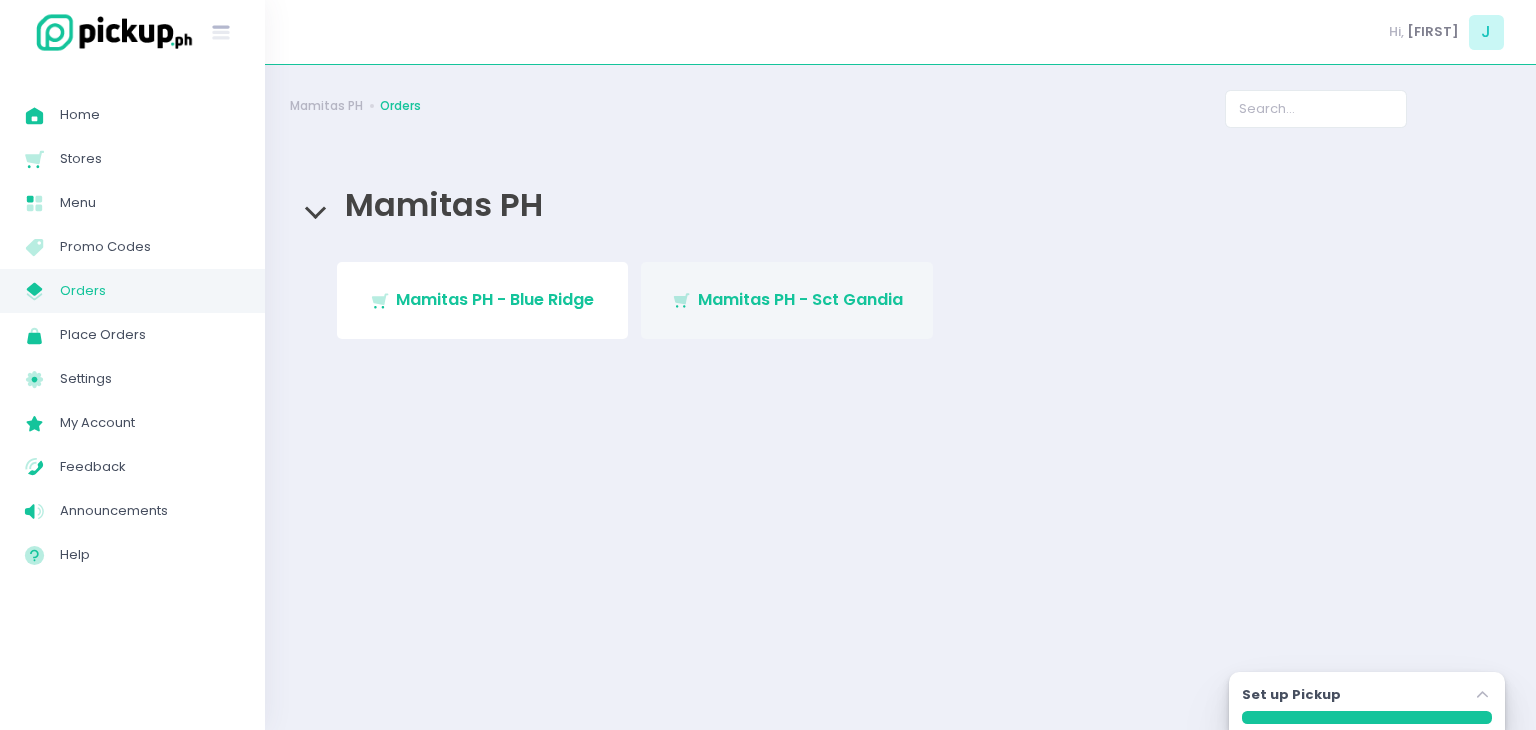 click on "Mamitas PH - Sct Gandia" at bounding box center (800, 299) 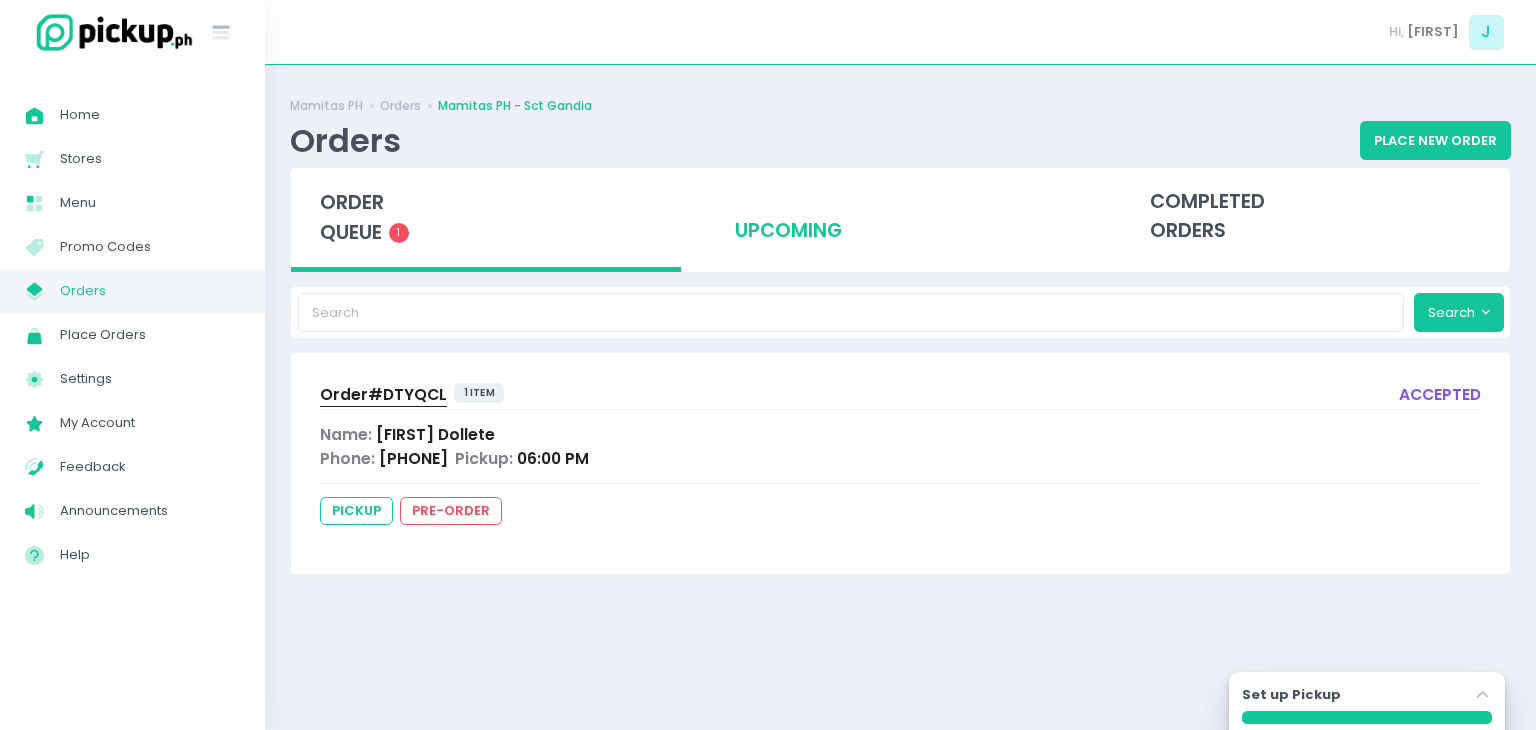 click on "upcoming" at bounding box center (901, 217) 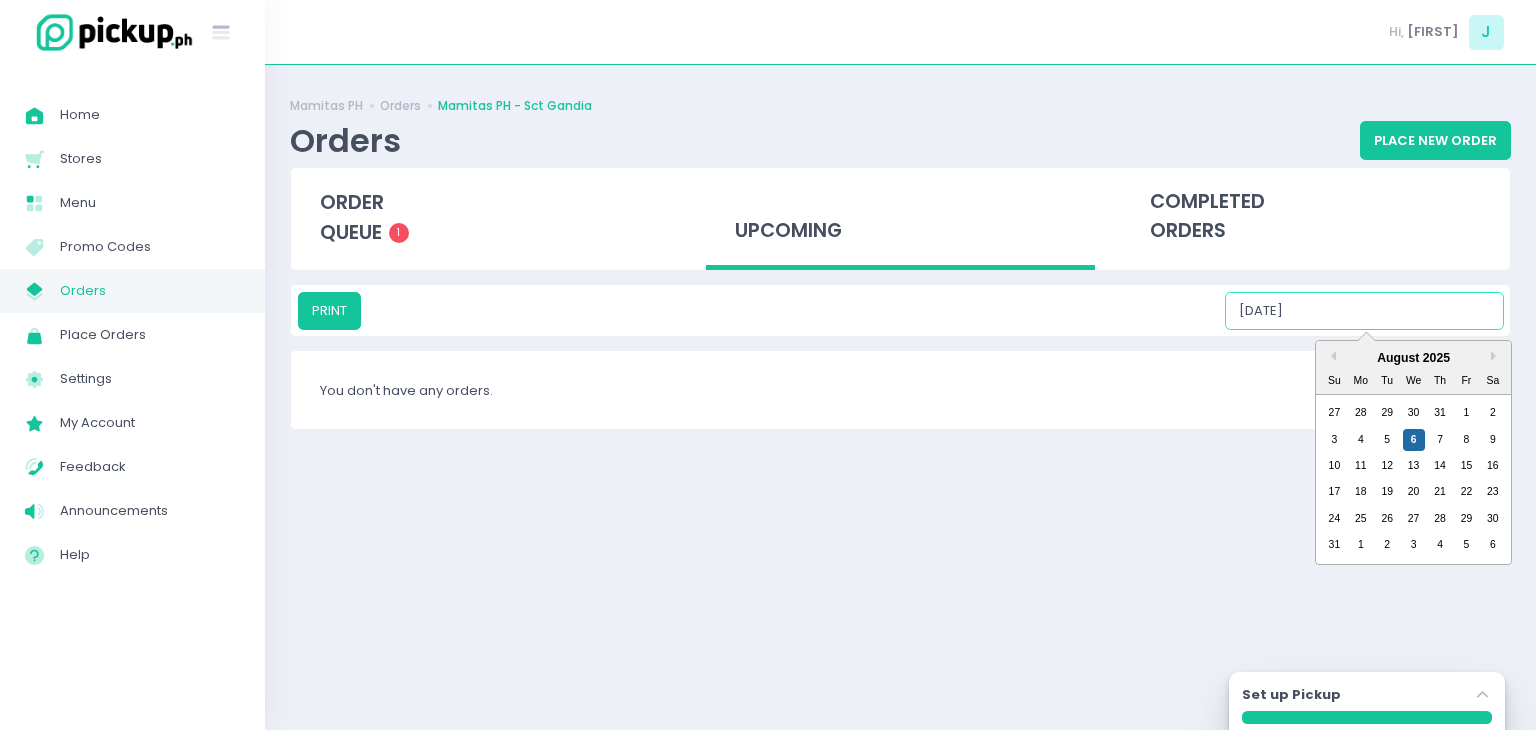 click on "[DATE]" at bounding box center [1364, 311] 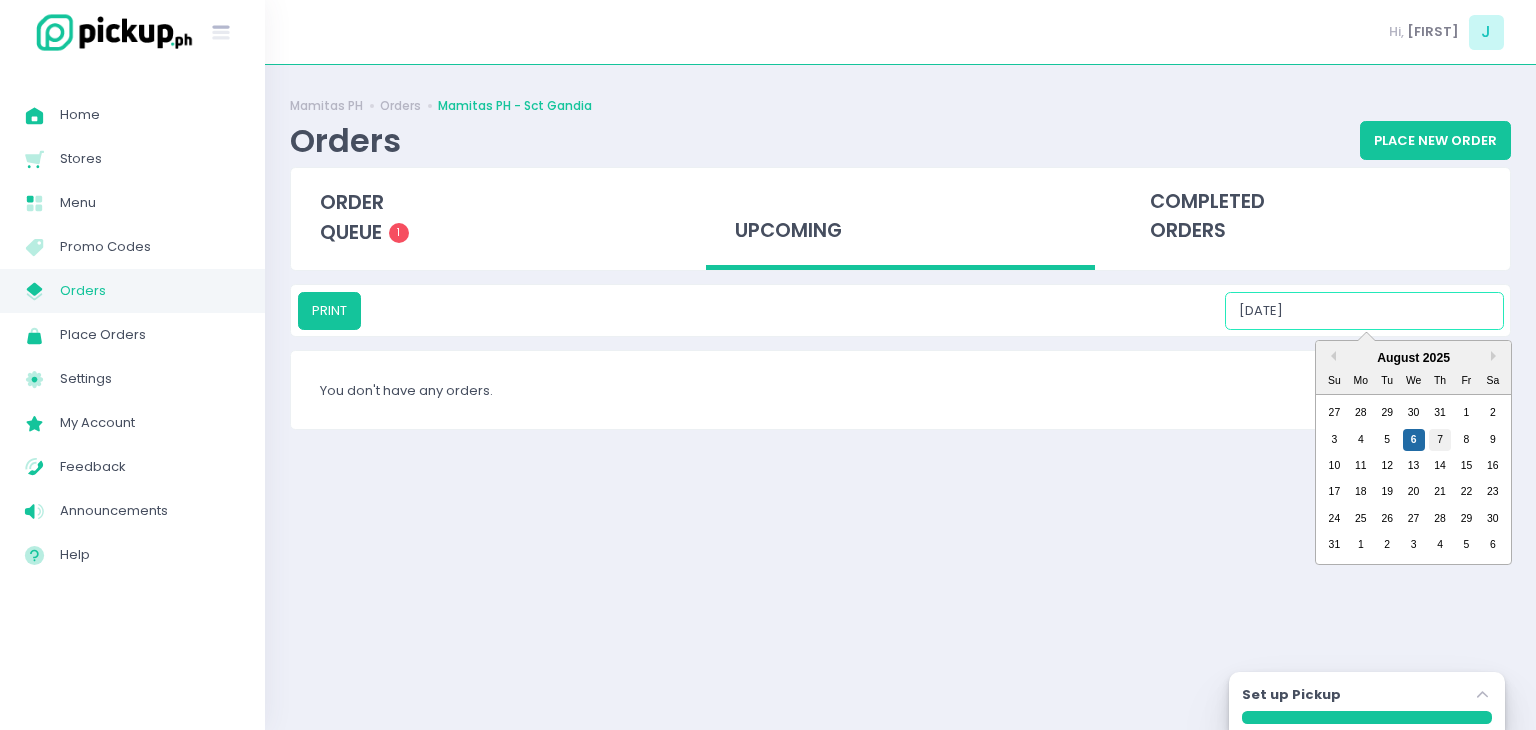 click on "7" at bounding box center [1440, 440] 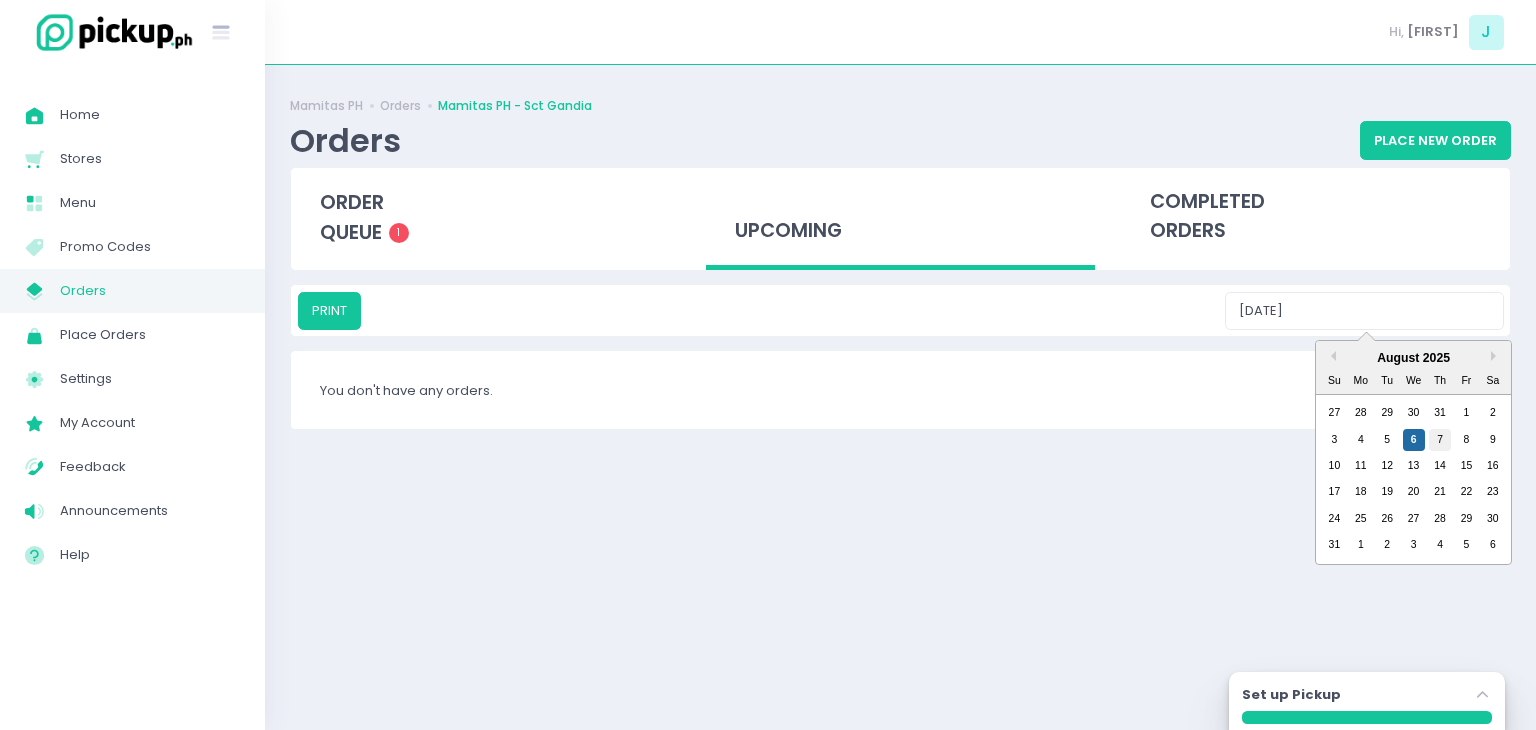 type on "[DATE]" 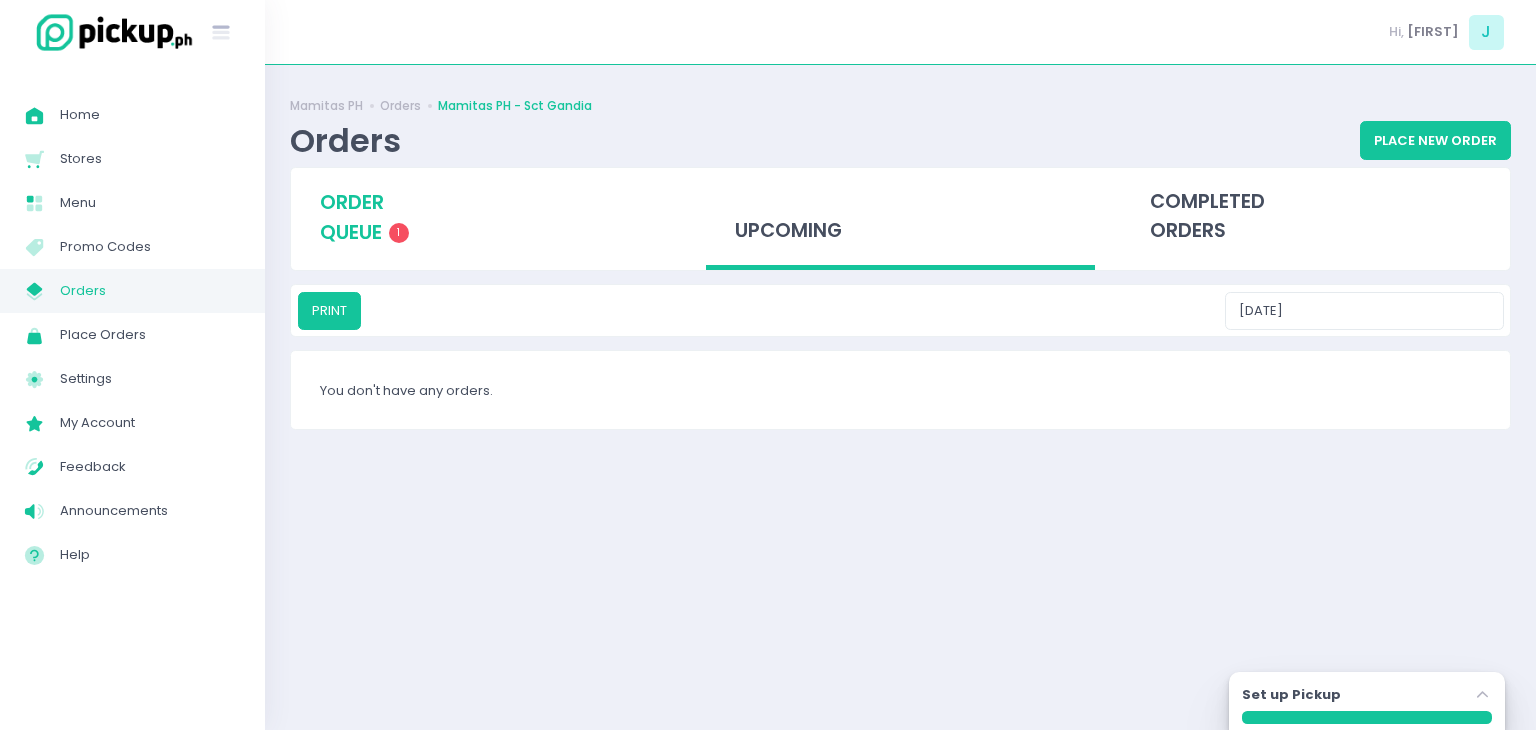 click on "order   queue" at bounding box center [352, 217] 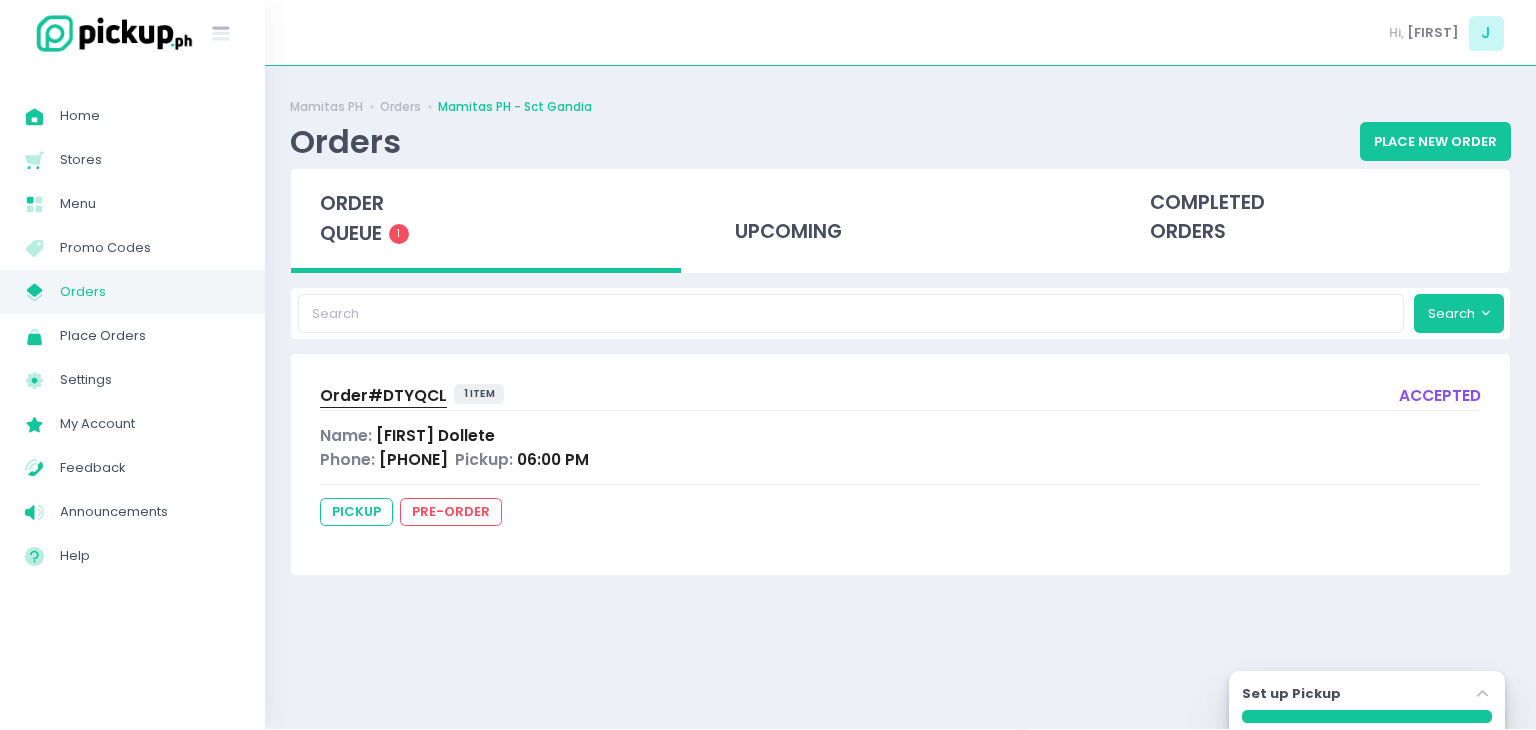 scroll, scrollTop: 0, scrollLeft: 0, axis: both 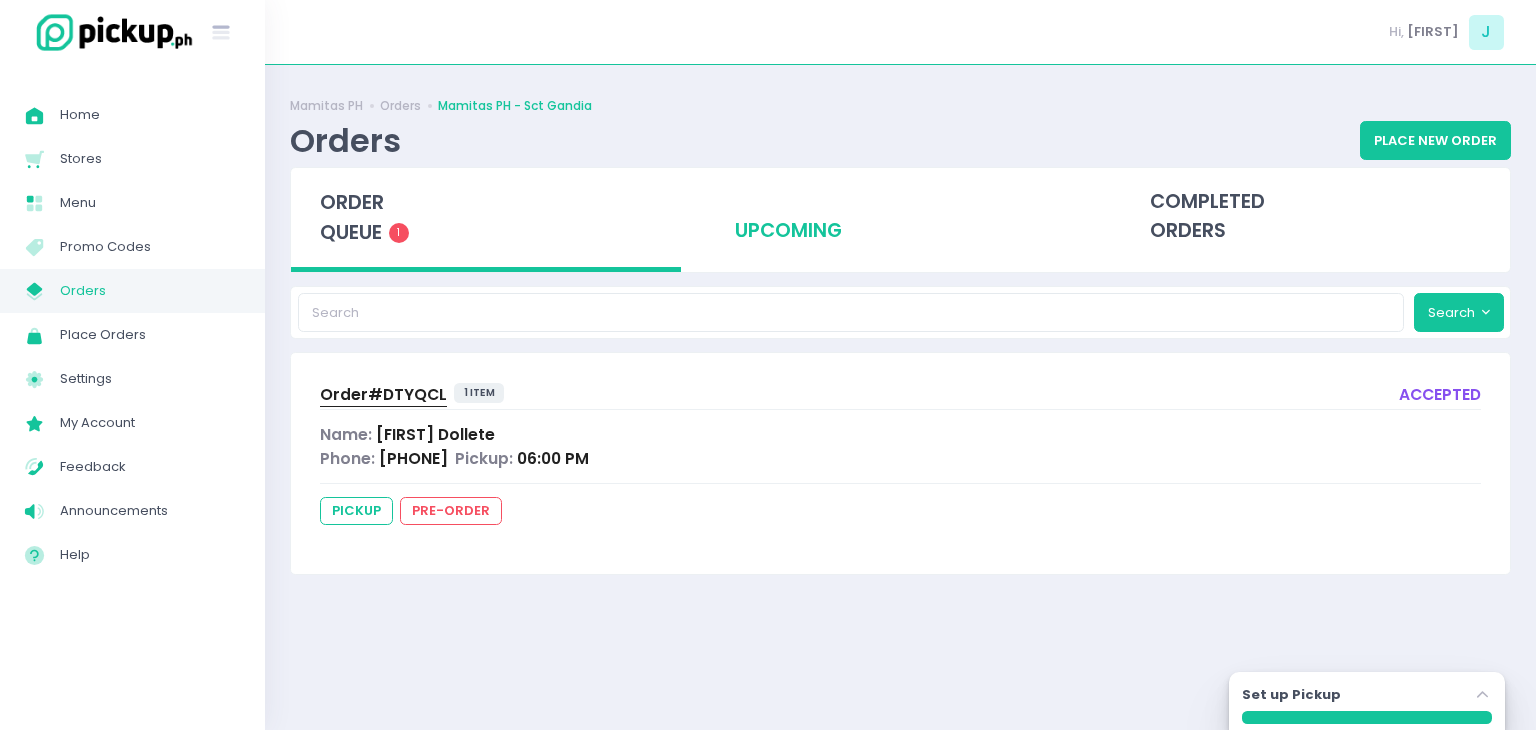 click on "upcoming" at bounding box center [901, 217] 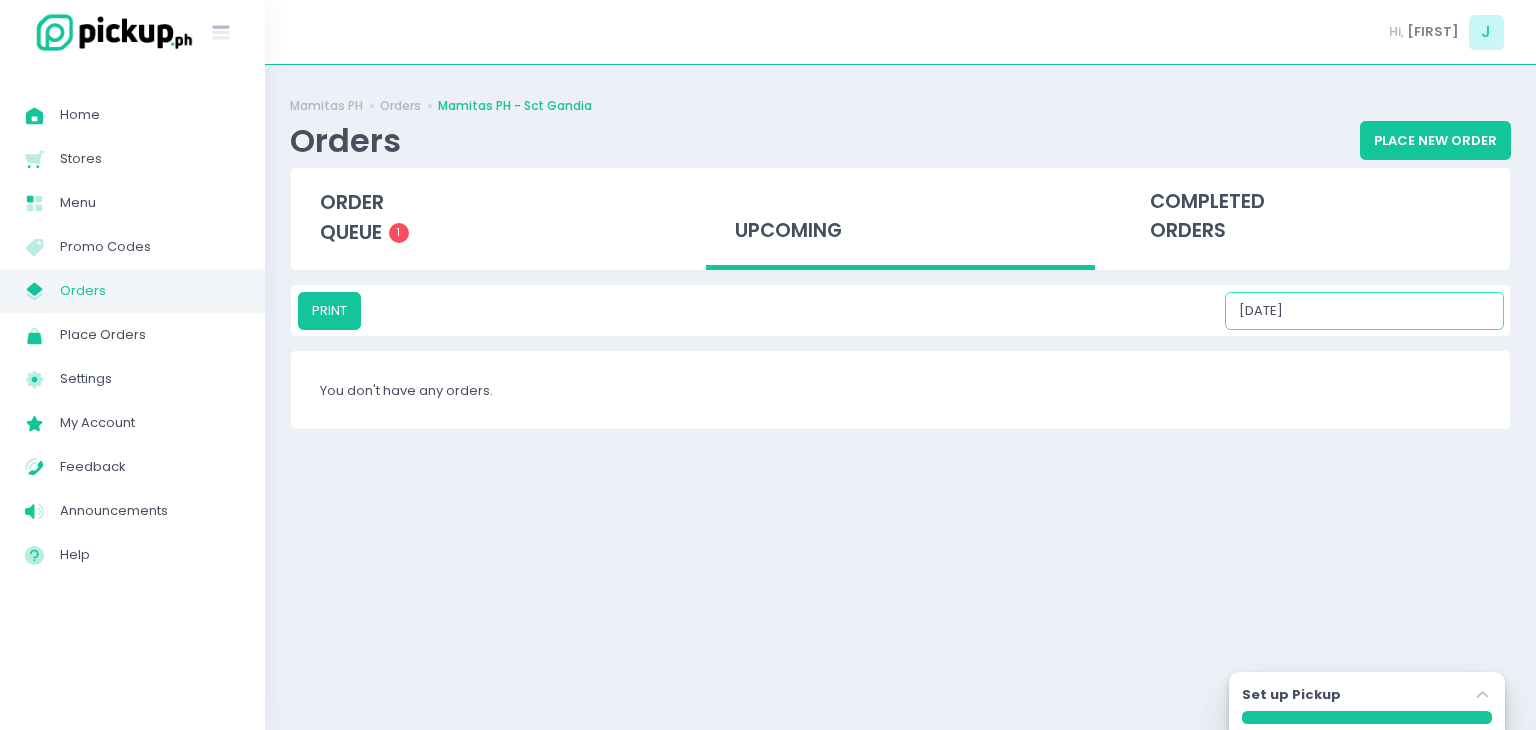click on "[DATE]" at bounding box center (1364, 311) 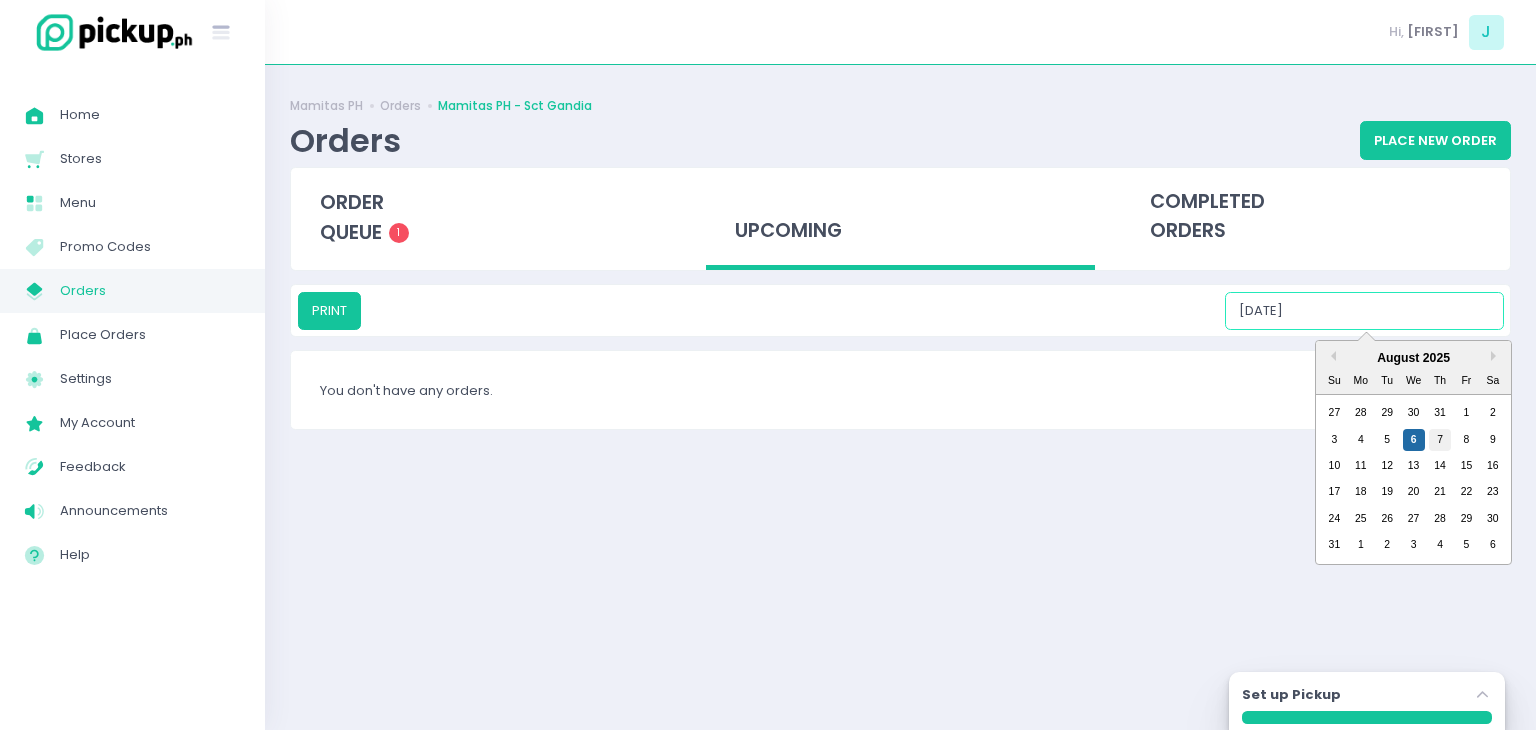 click on "7" at bounding box center [1440, 440] 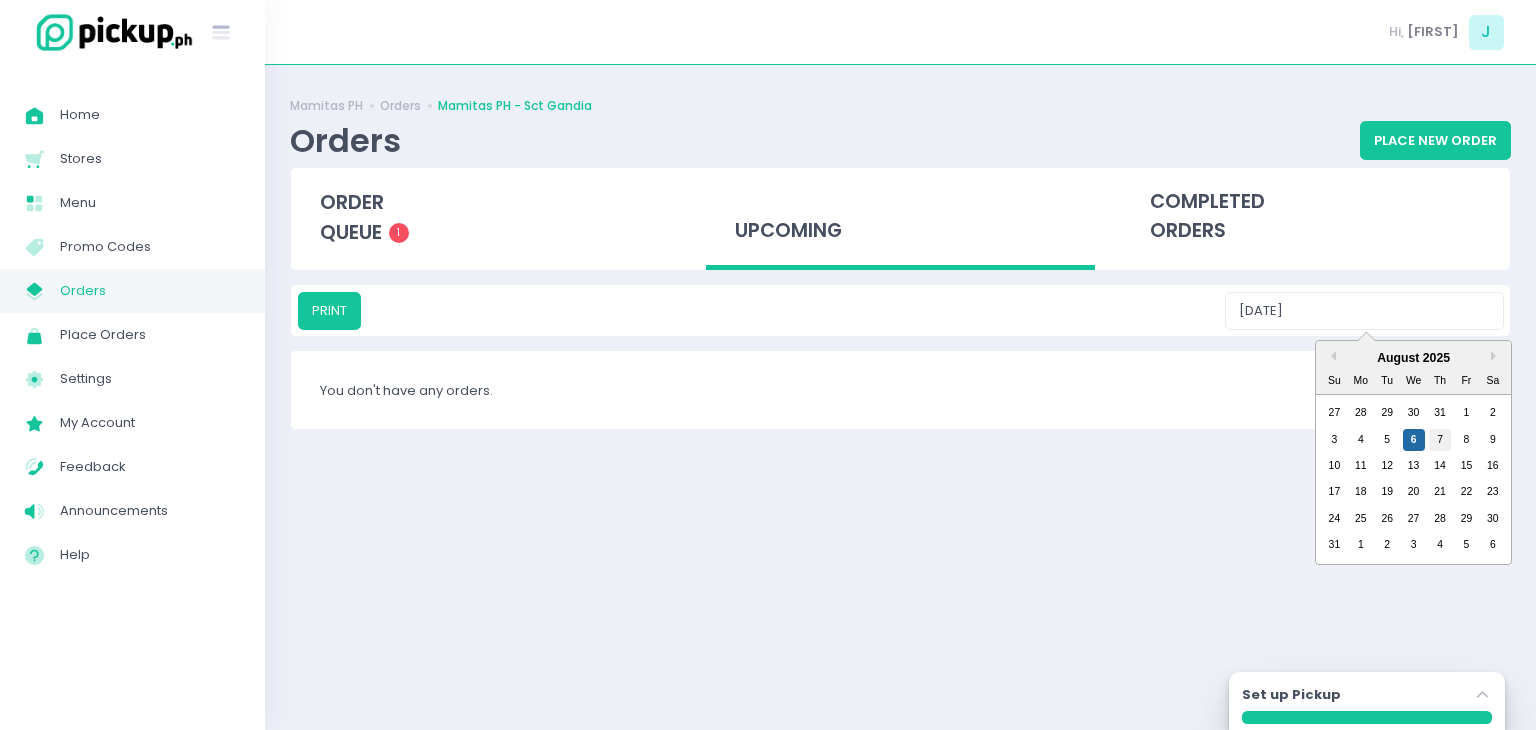 type on "[DATE]" 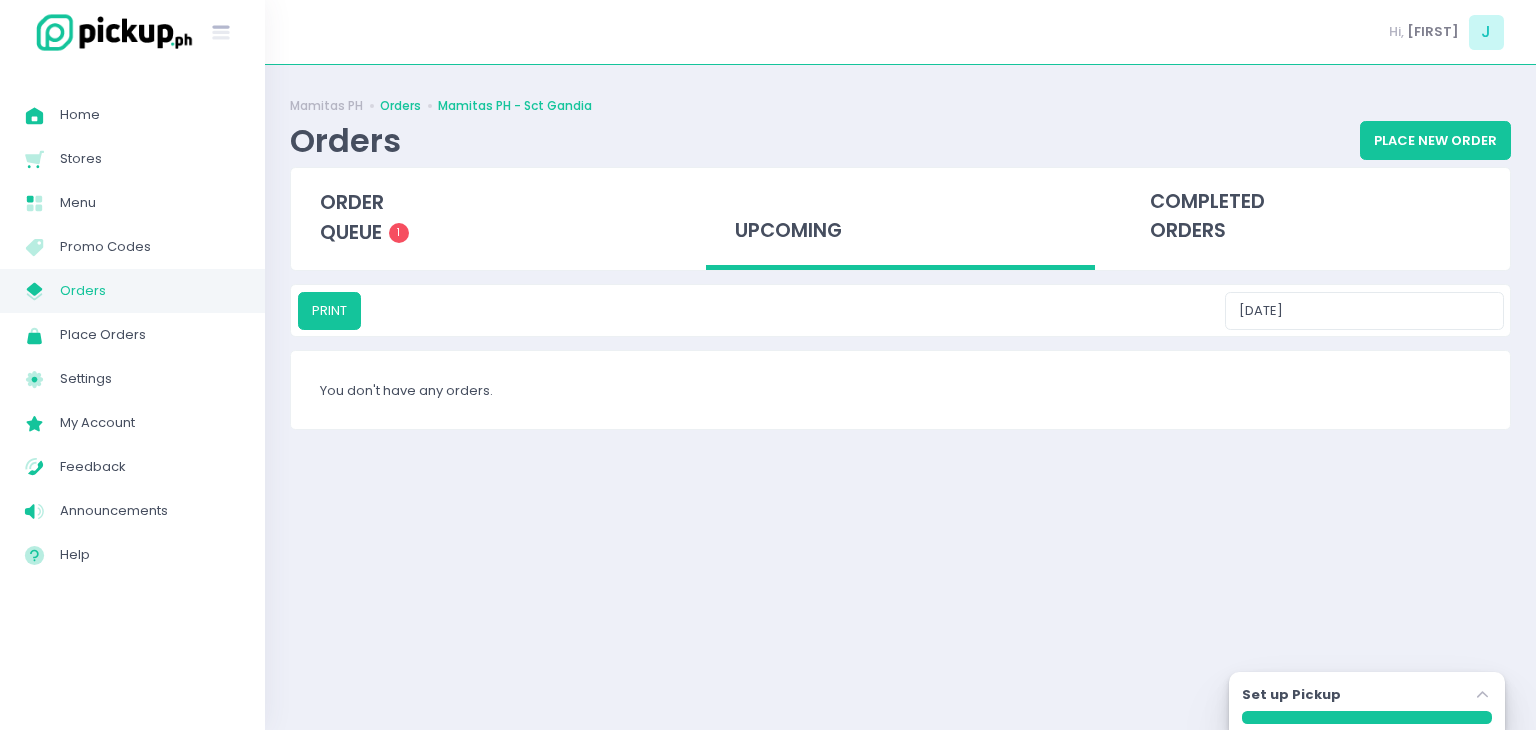 click on "Orders" at bounding box center (400, 106) 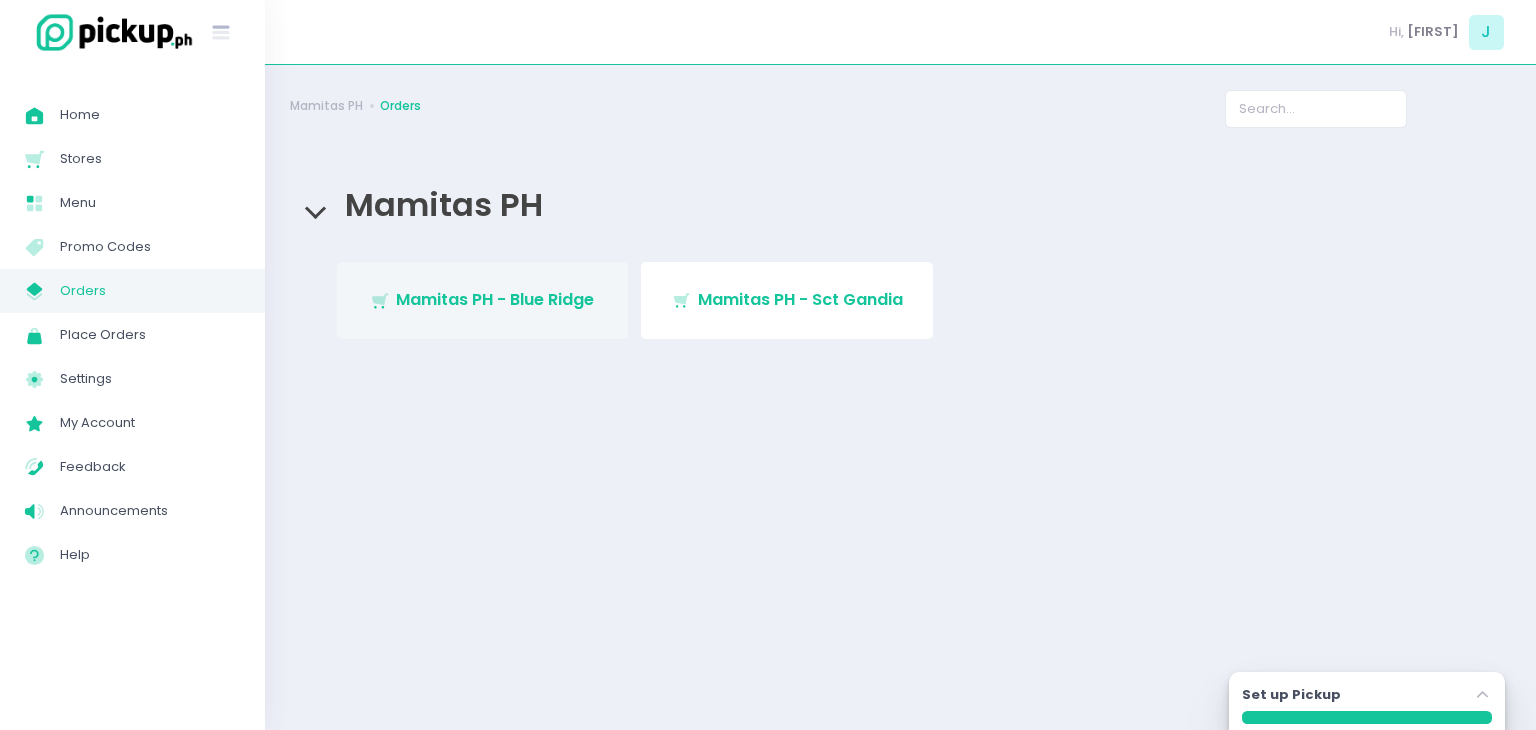 click on "Stockholm-icons / Shopping / Cart1 Created with Sketch. Mamitas PH - Blue Ridge" at bounding box center (483, 300) 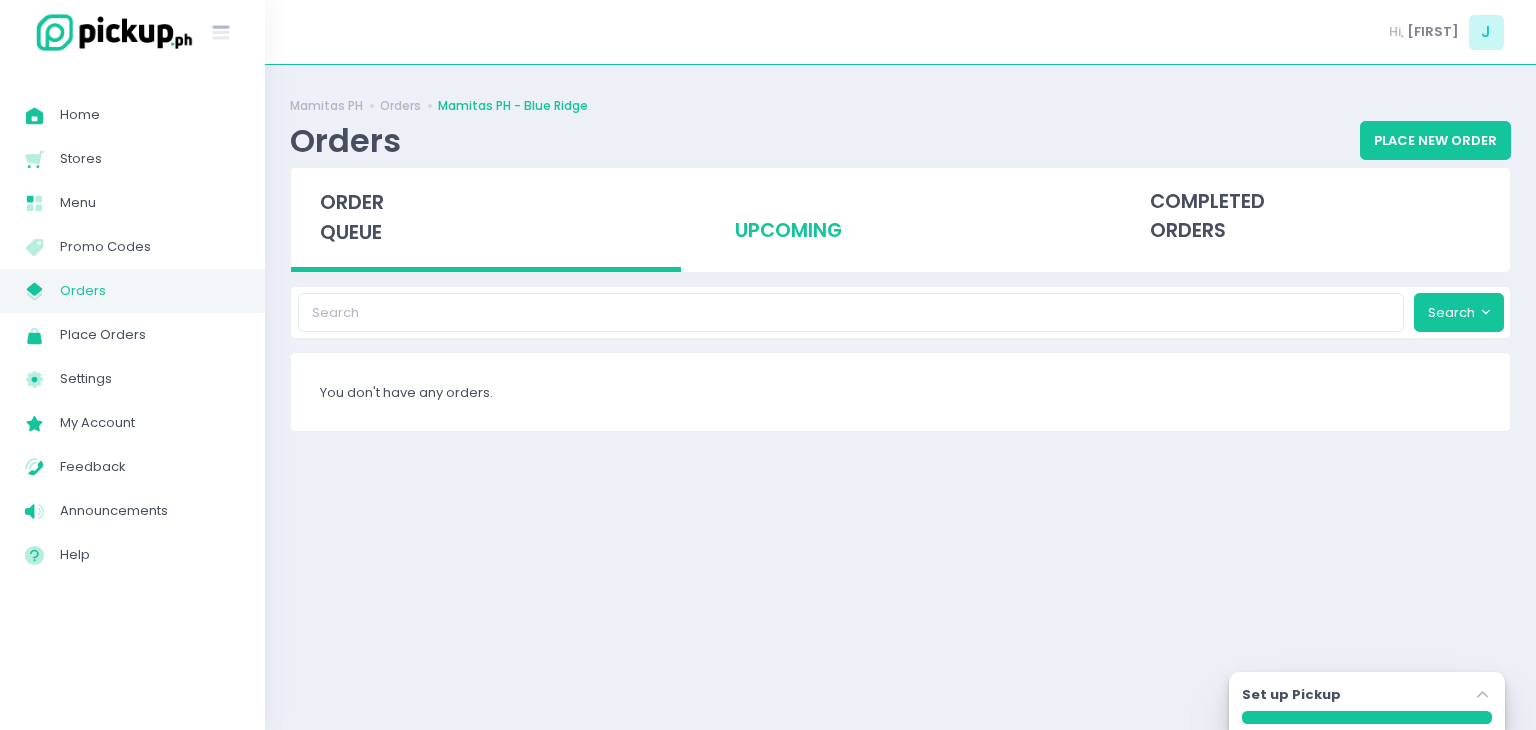 click on "upcoming" at bounding box center (901, 217) 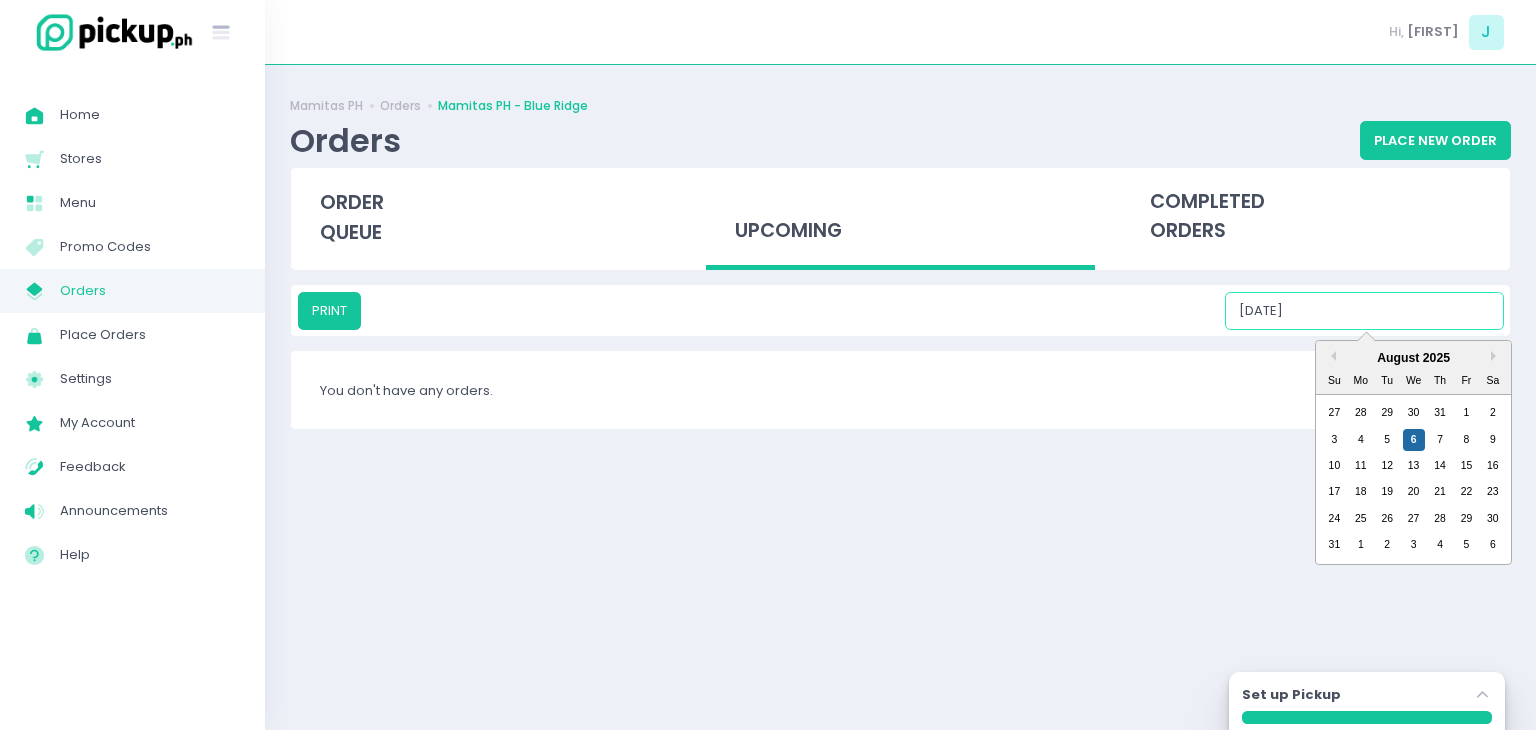 click on "[DATE]" at bounding box center (1364, 311) 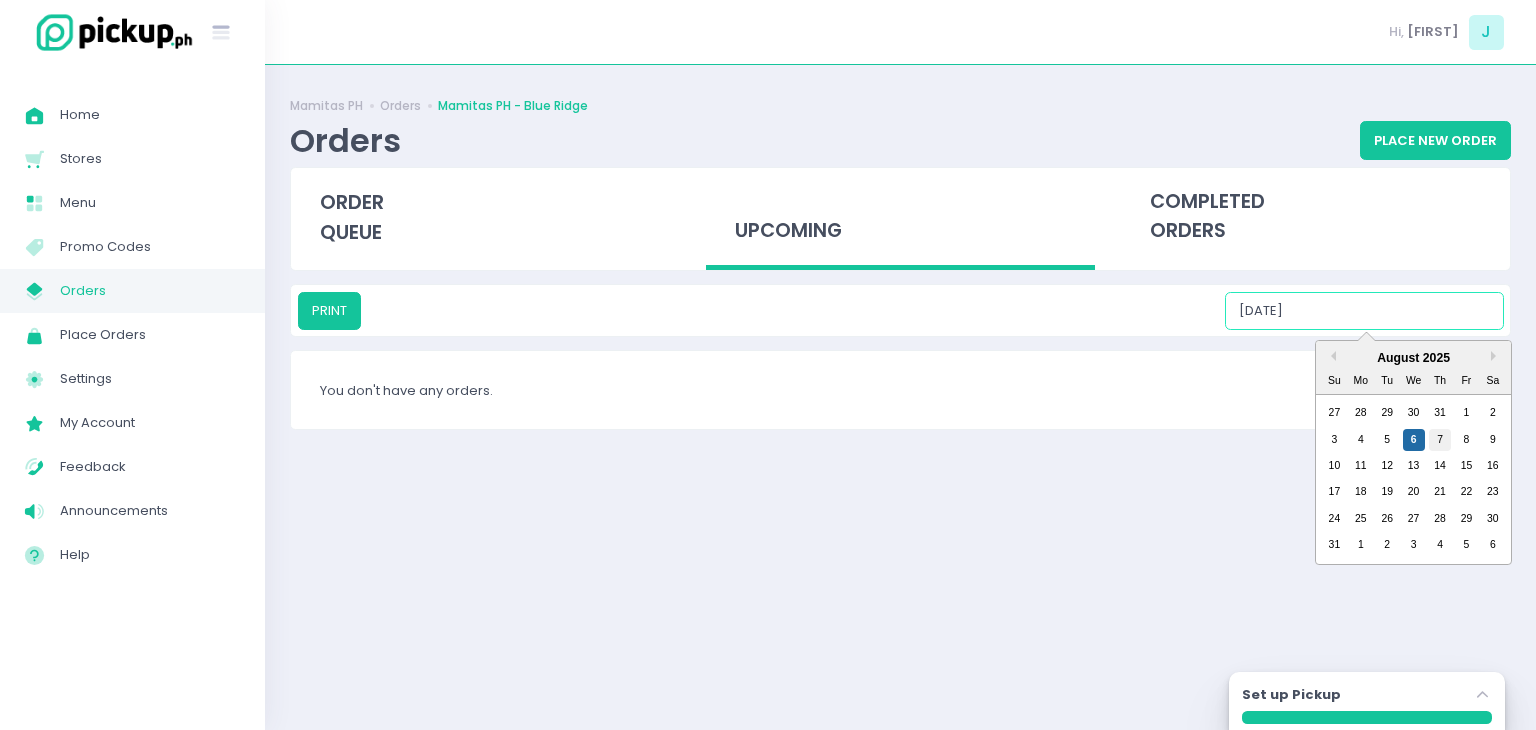 click on "7" at bounding box center [1440, 440] 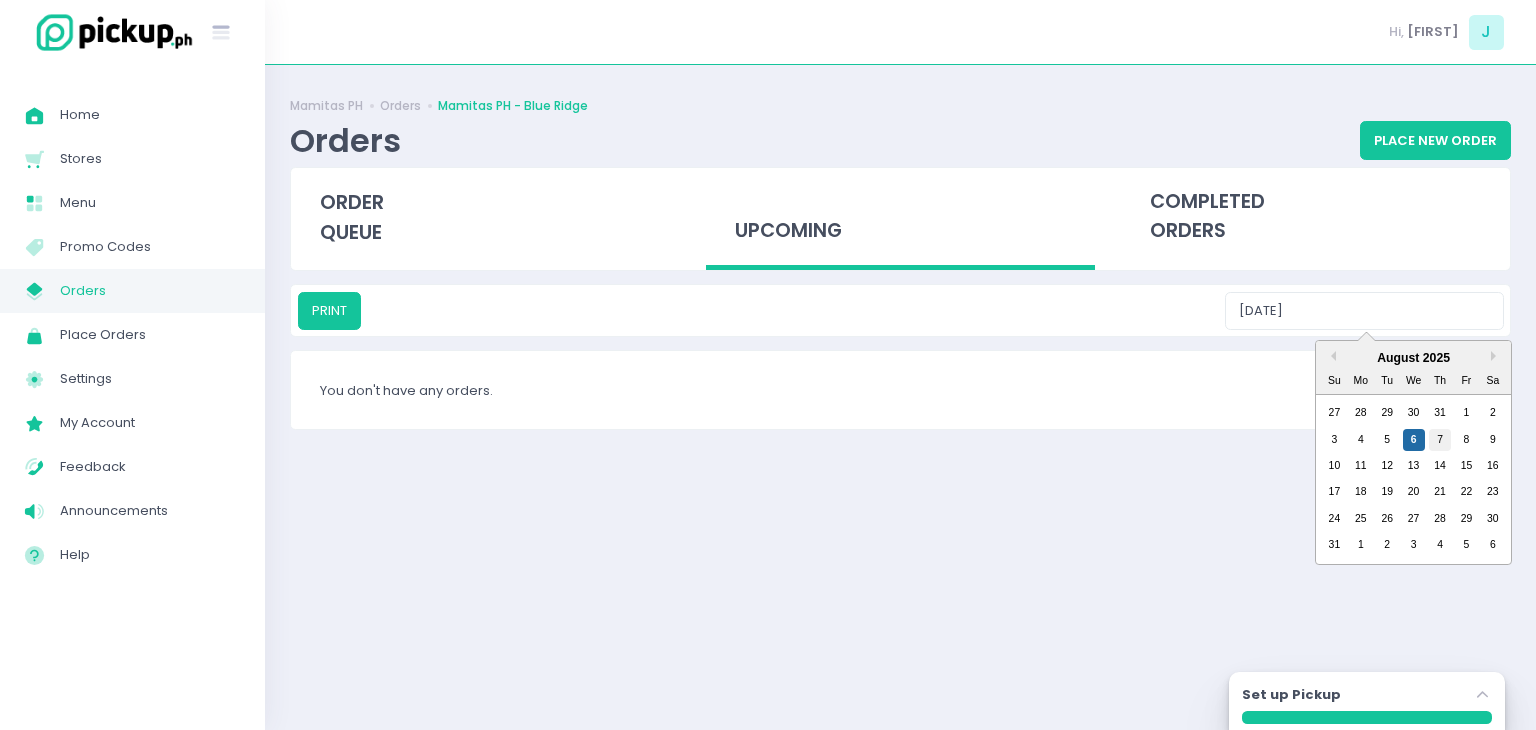 type on "[DATE]" 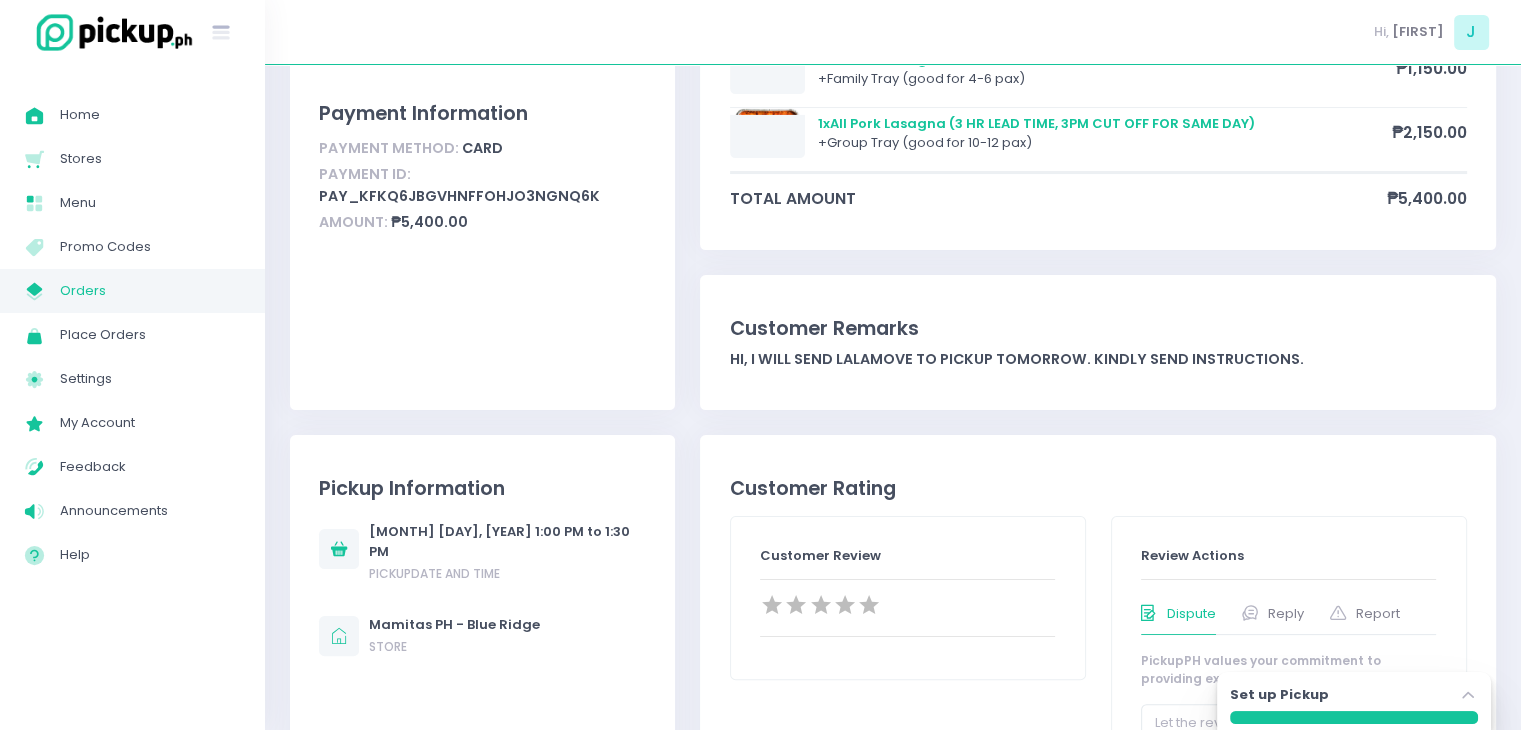 scroll, scrollTop: 100, scrollLeft: 0, axis: vertical 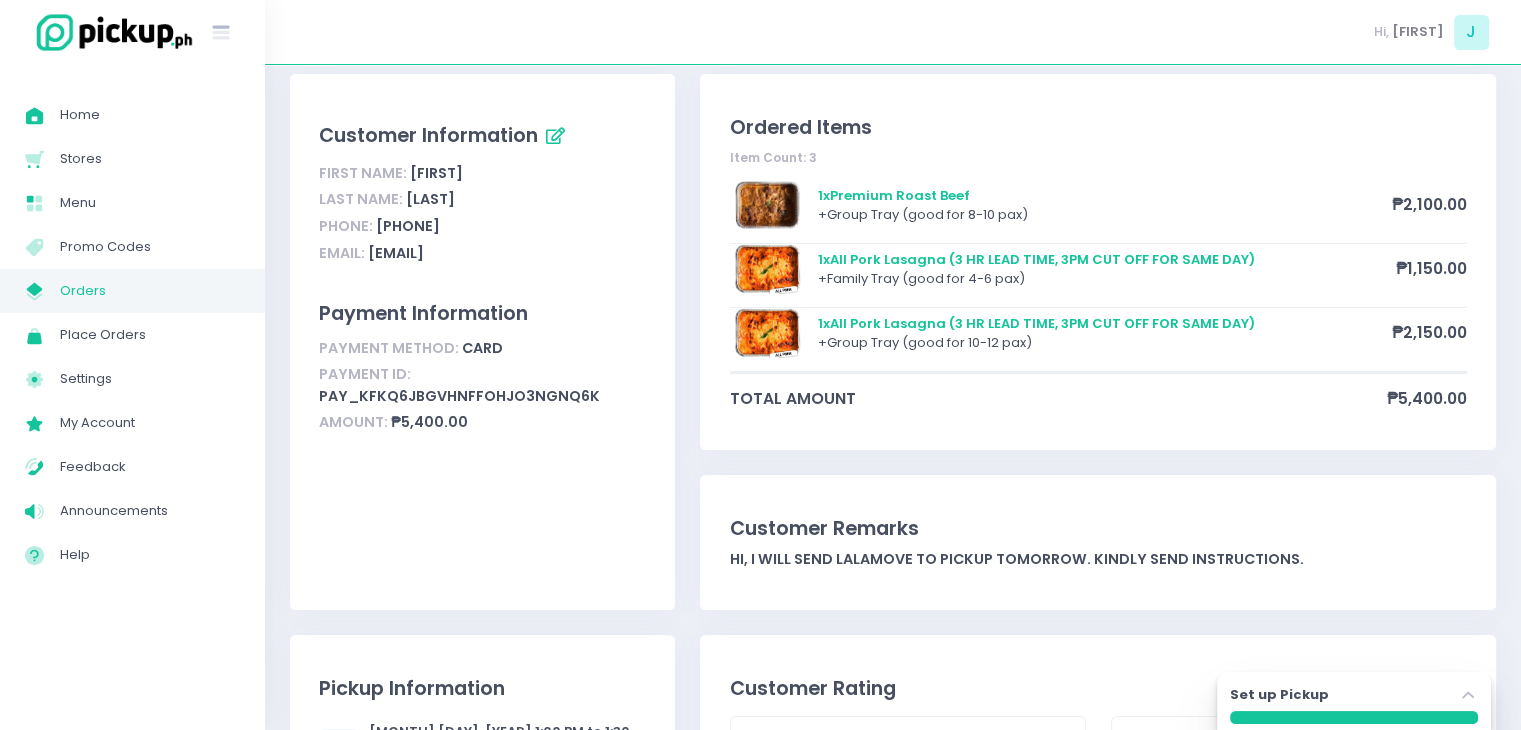 drag, startPoint x: 472, startPoint y: 220, endPoint x: 386, endPoint y: 227, distance: 86.28442 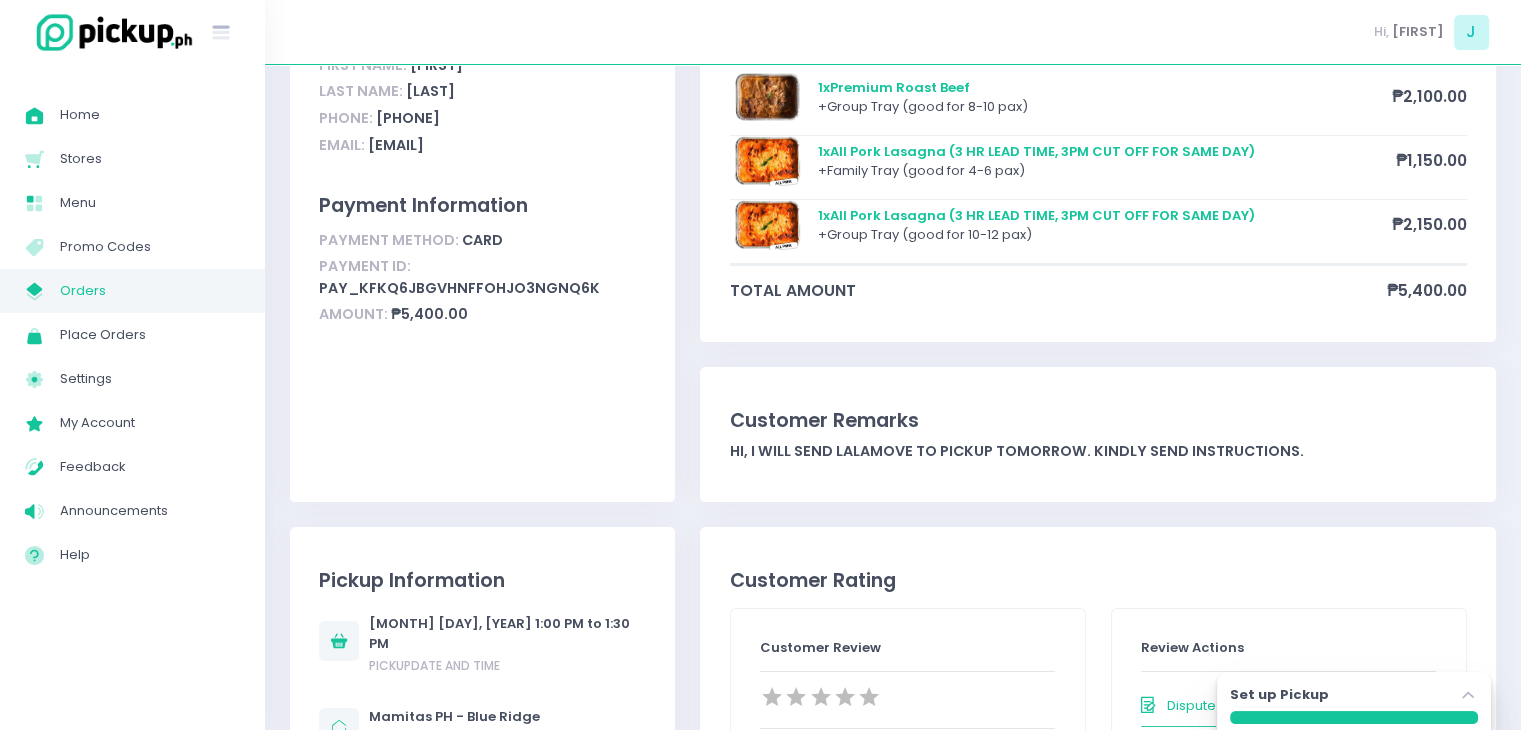 scroll, scrollTop: 100, scrollLeft: 0, axis: vertical 